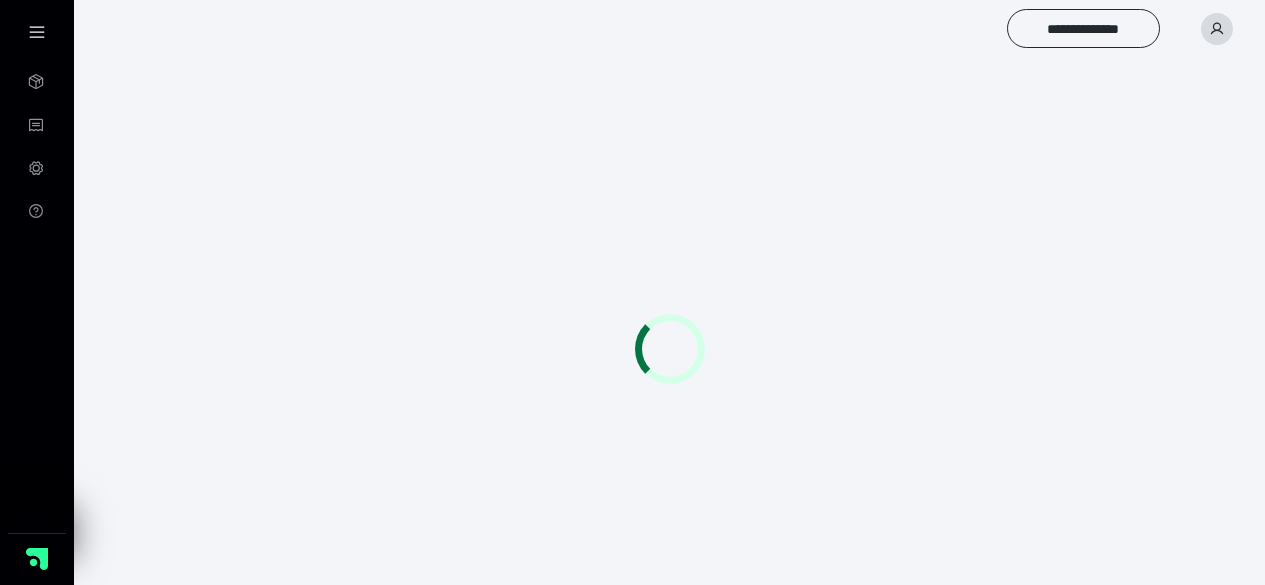 scroll, scrollTop: 0, scrollLeft: 0, axis: both 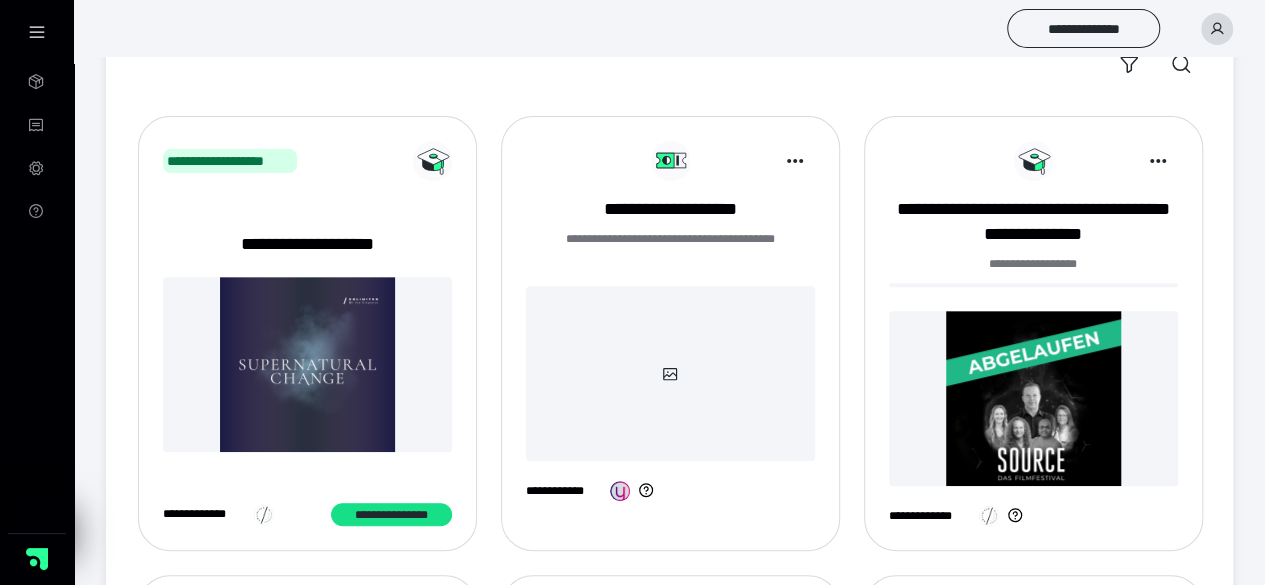 click at bounding box center (307, 364) 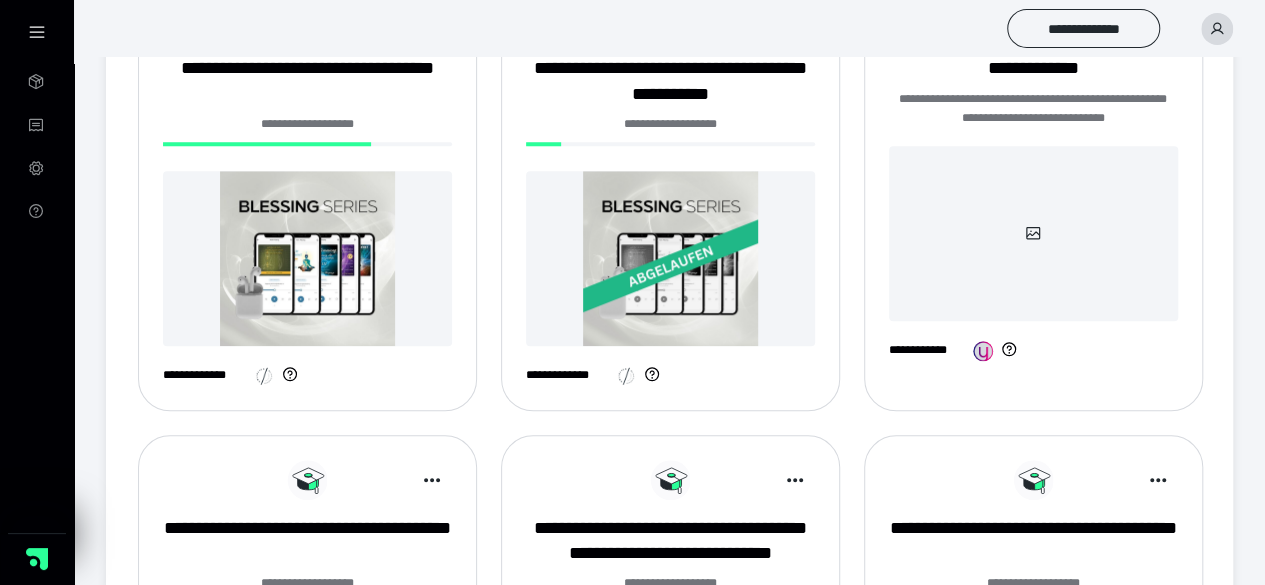 scroll, scrollTop: 700, scrollLeft: 0, axis: vertical 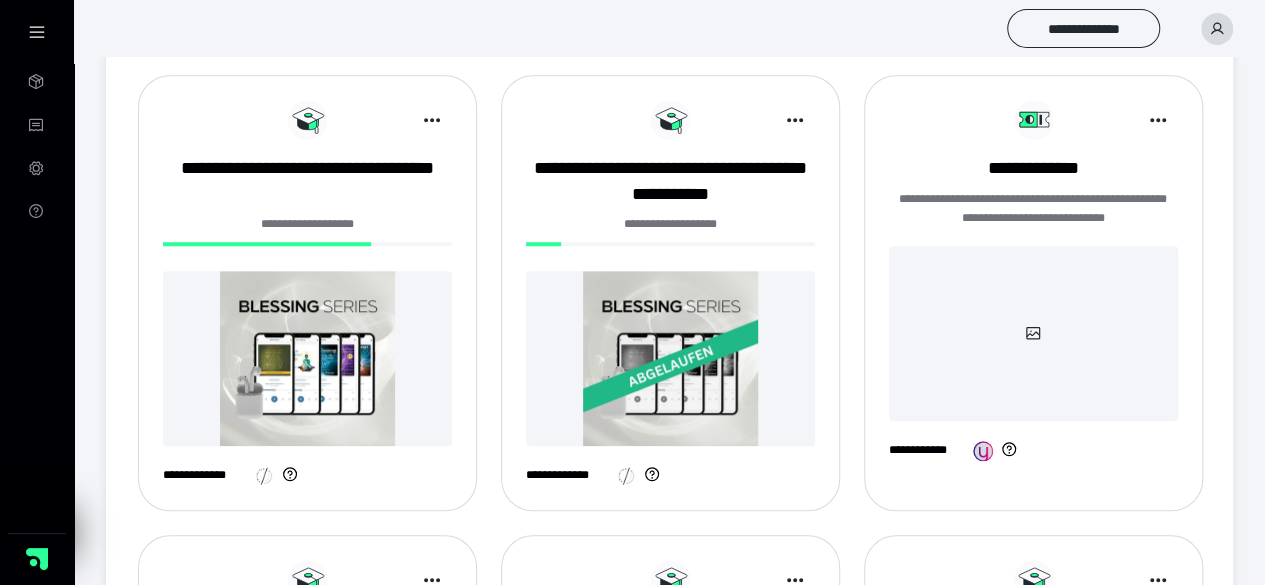 click on "**********" at bounding box center [307, 181] 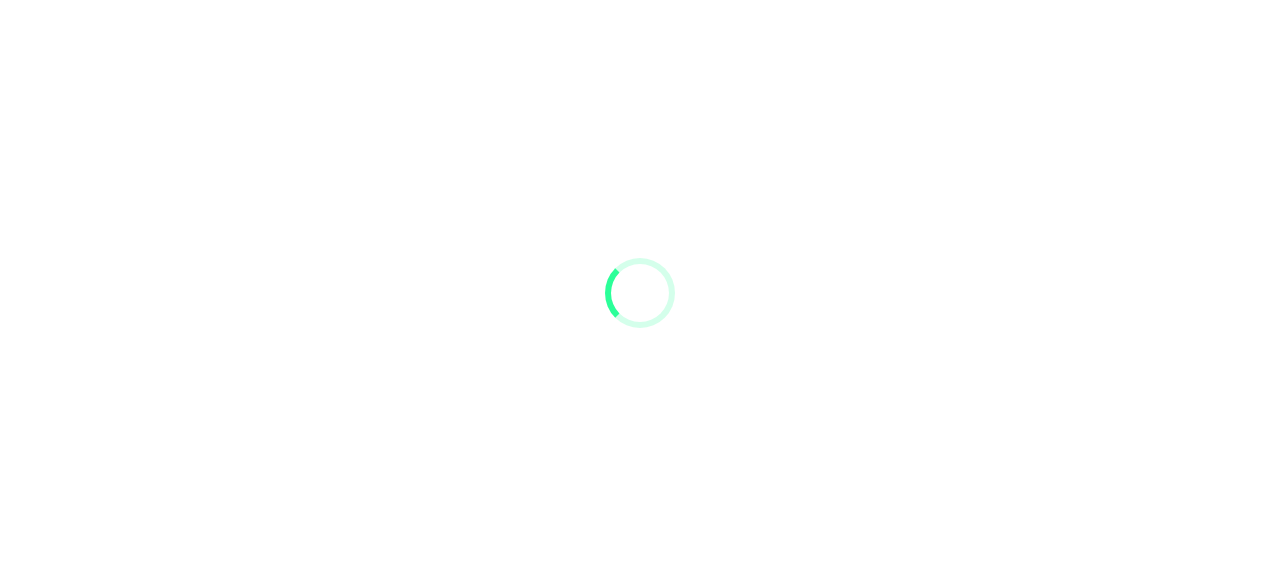 scroll, scrollTop: 0, scrollLeft: 0, axis: both 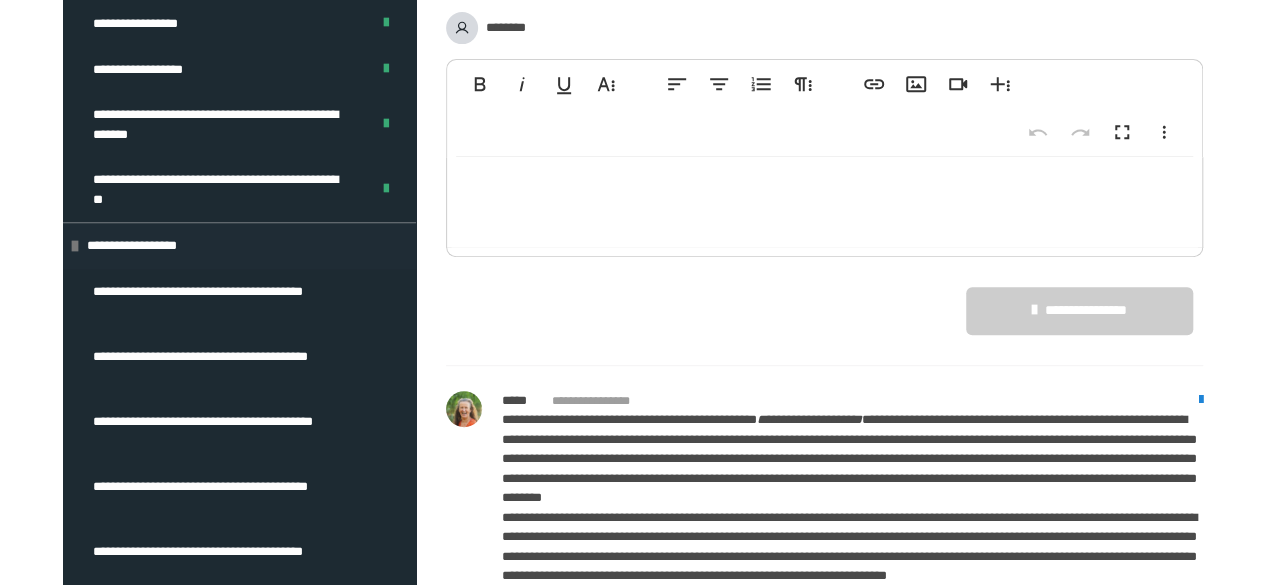 click on "**********" at bounding box center [224, 431] 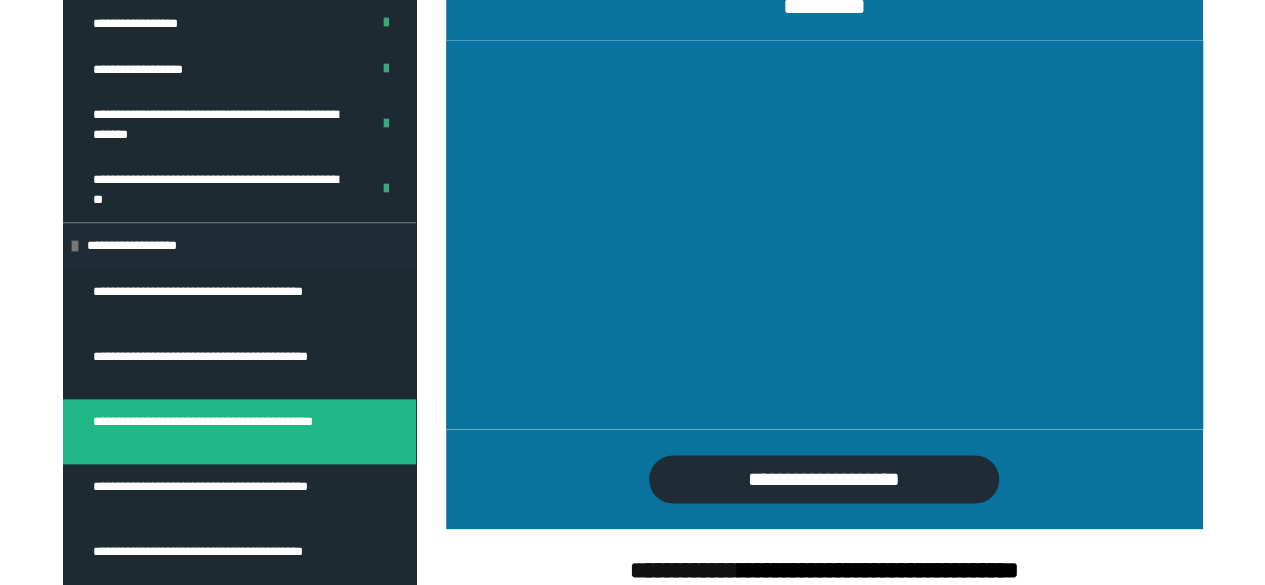 scroll, scrollTop: 1370, scrollLeft: 0, axis: vertical 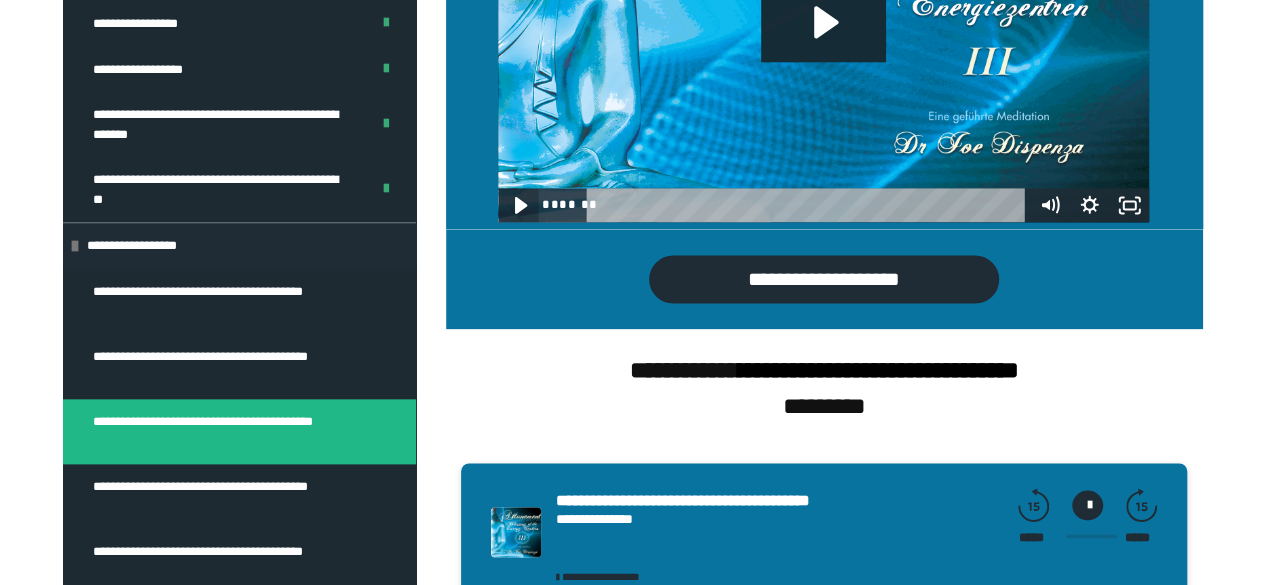 click 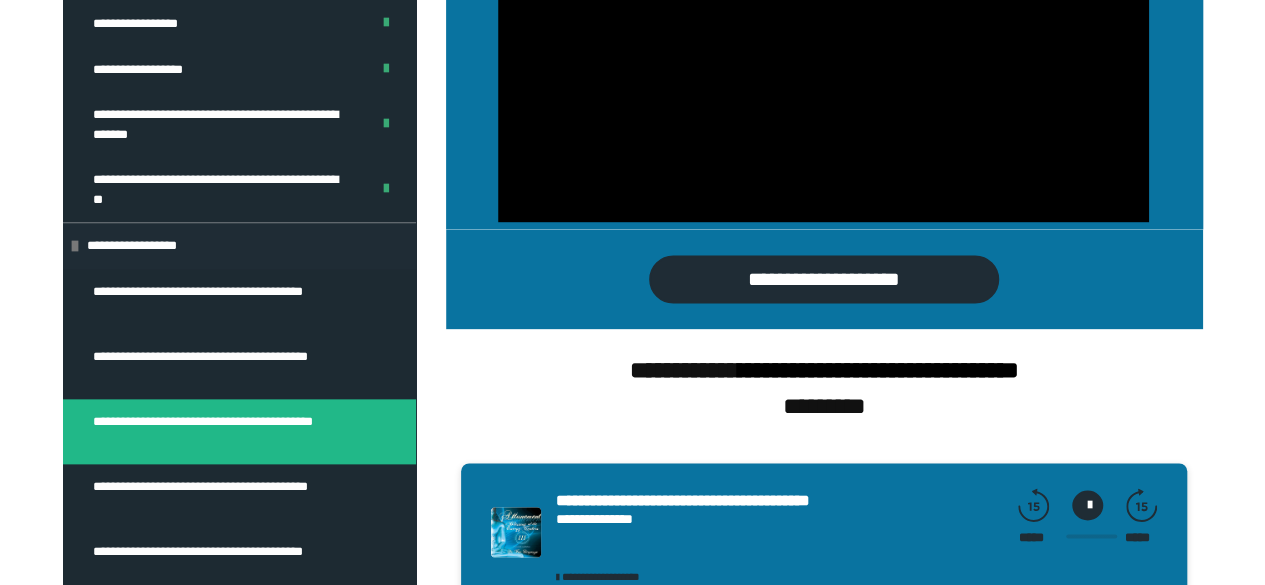 scroll, scrollTop: 1270, scrollLeft: 0, axis: vertical 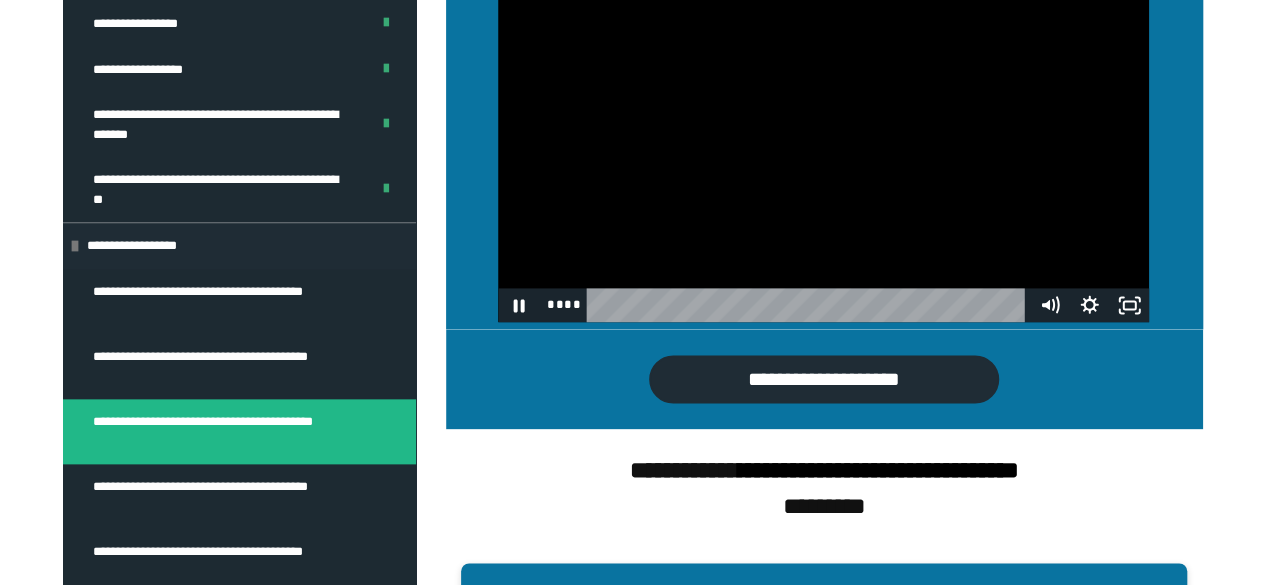 click at bounding box center [809, 305] 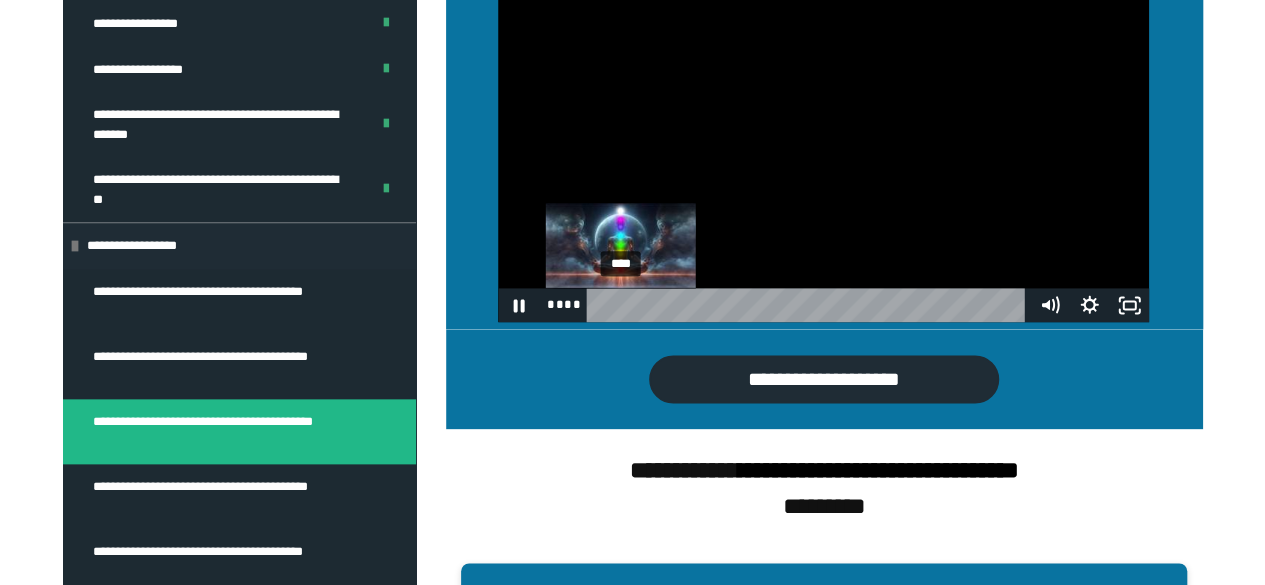 click on "****" at bounding box center [809, 305] 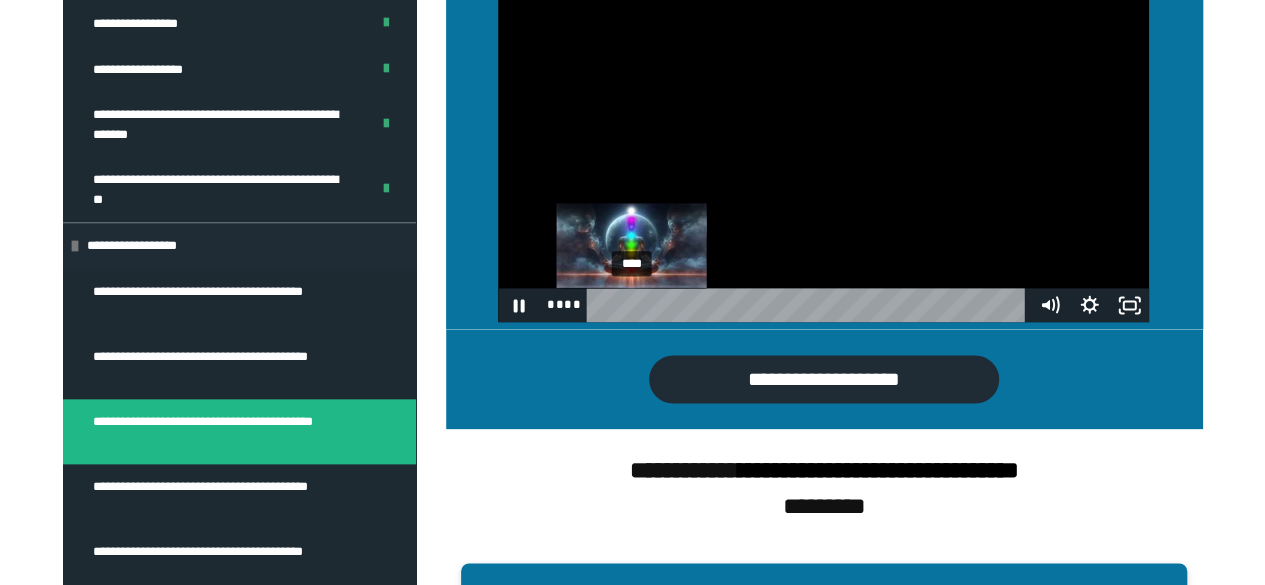 click on "****" at bounding box center (809, 305) 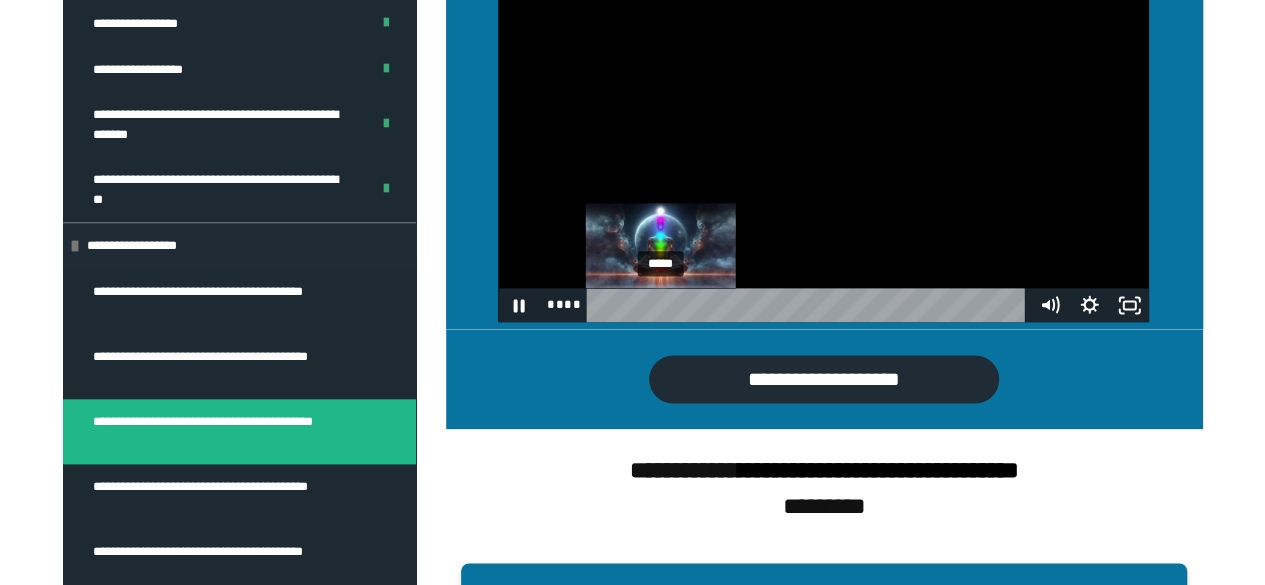 click on "*****" at bounding box center (809, 305) 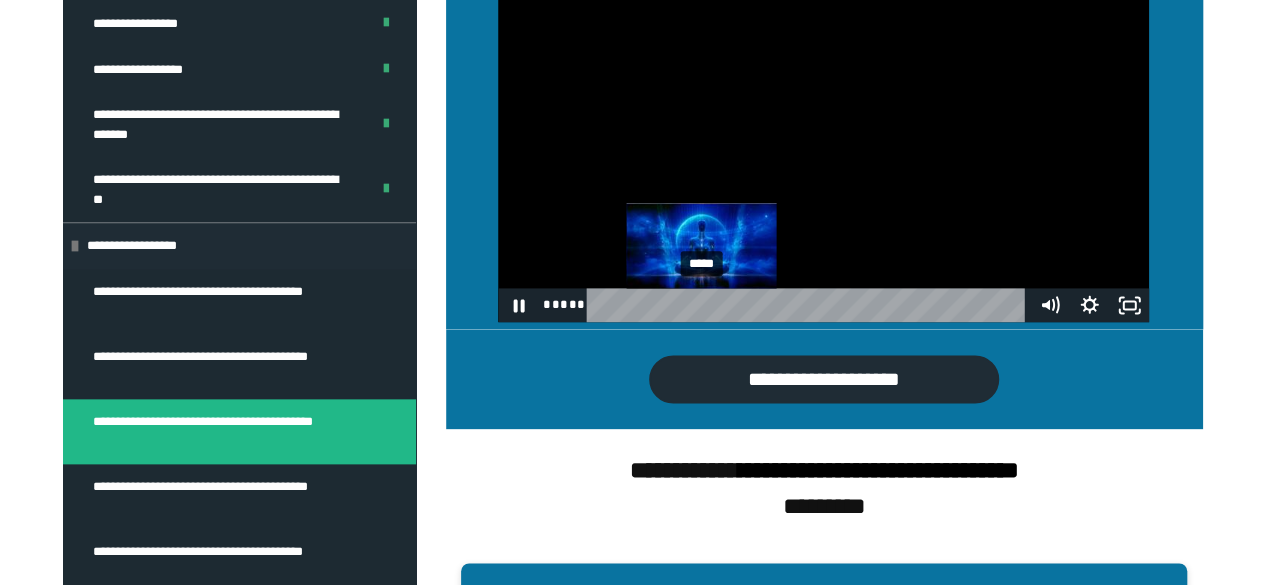 click on "*****" at bounding box center (809, 305) 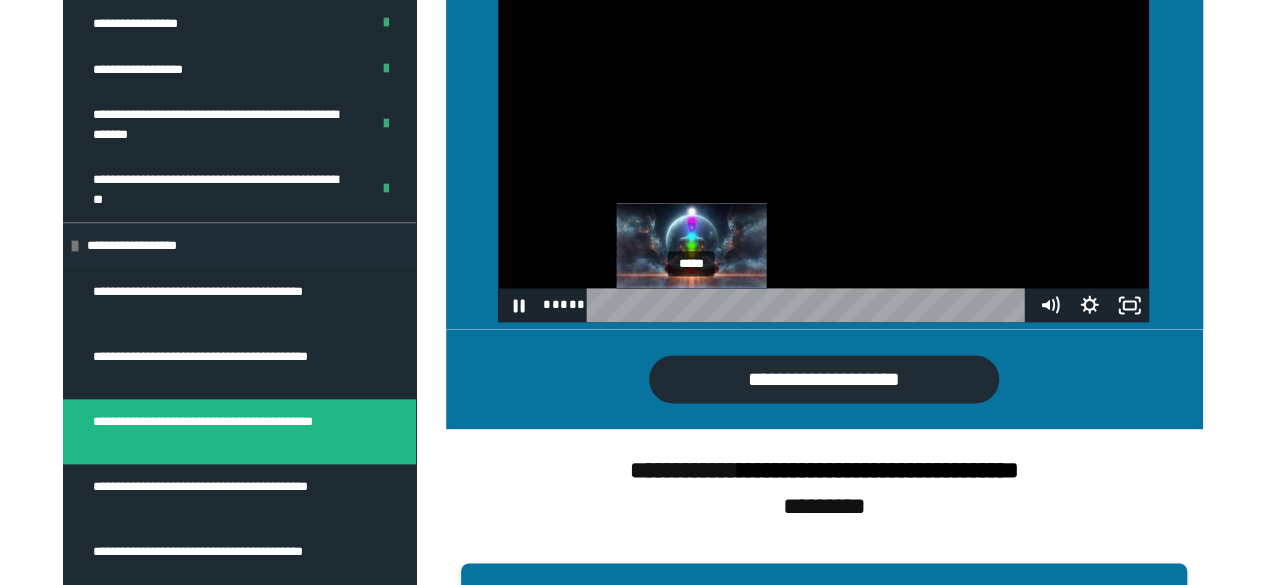 click on "*****" at bounding box center [809, 305] 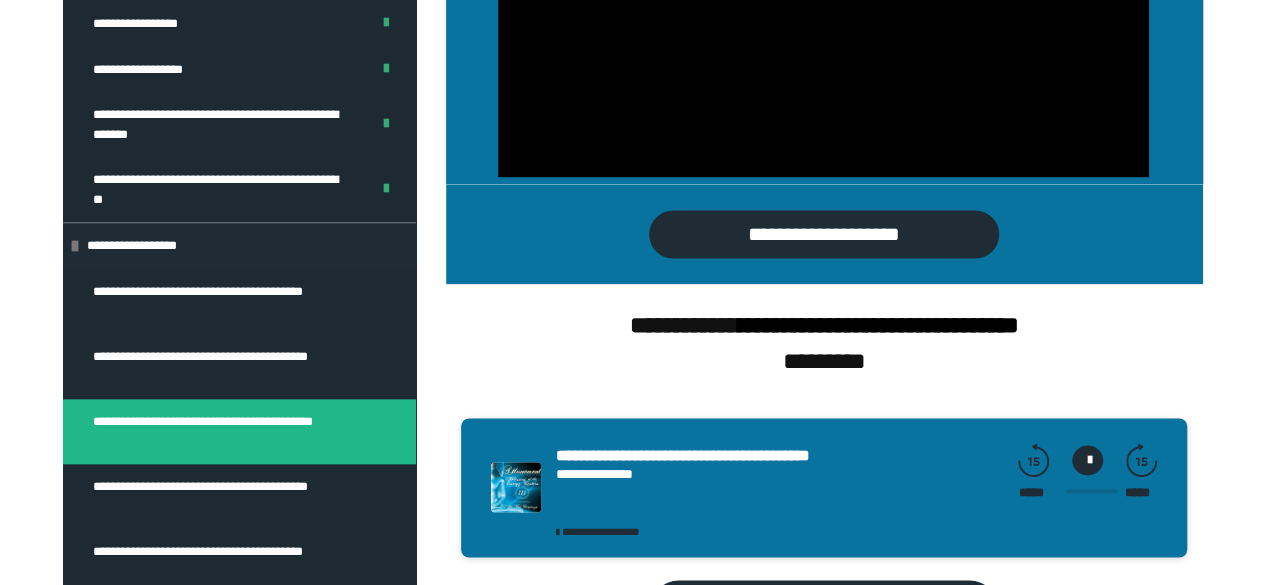 scroll, scrollTop: 1515, scrollLeft: 0, axis: vertical 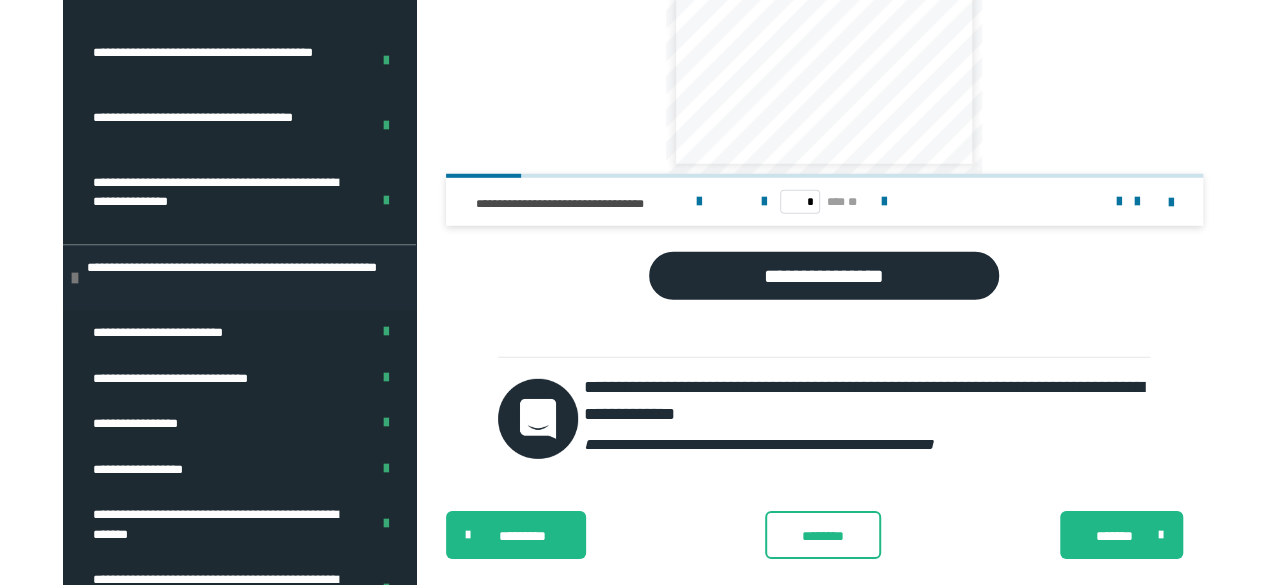 click at bounding box center (884, 202) 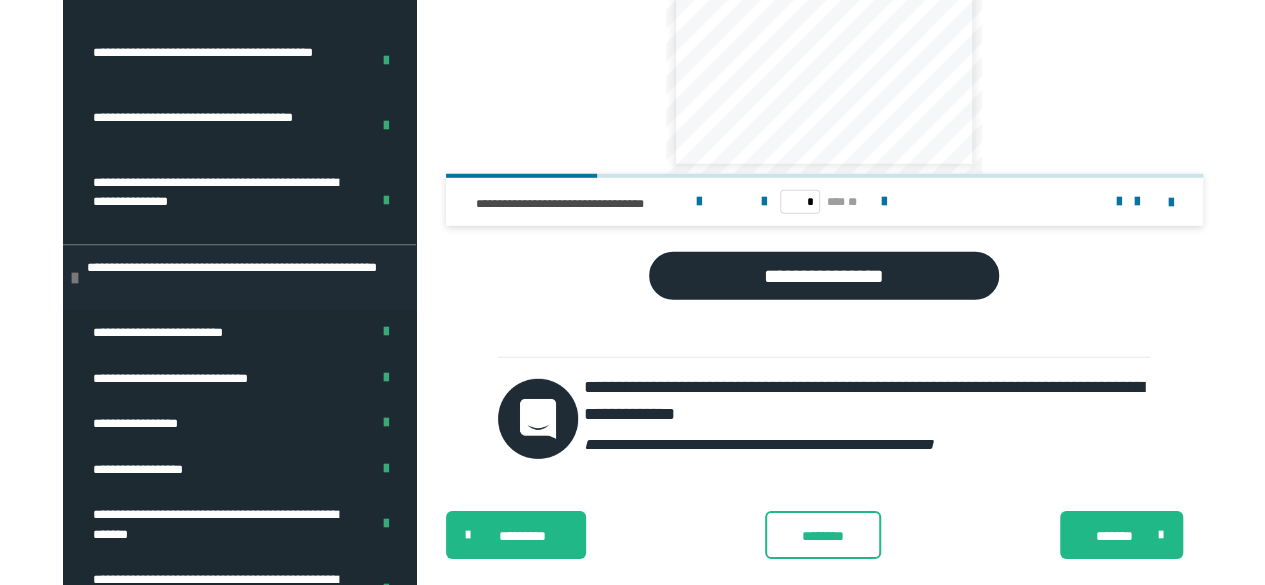 scroll, scrollTop: 2615, scrollLeft: 0, axis: vertical 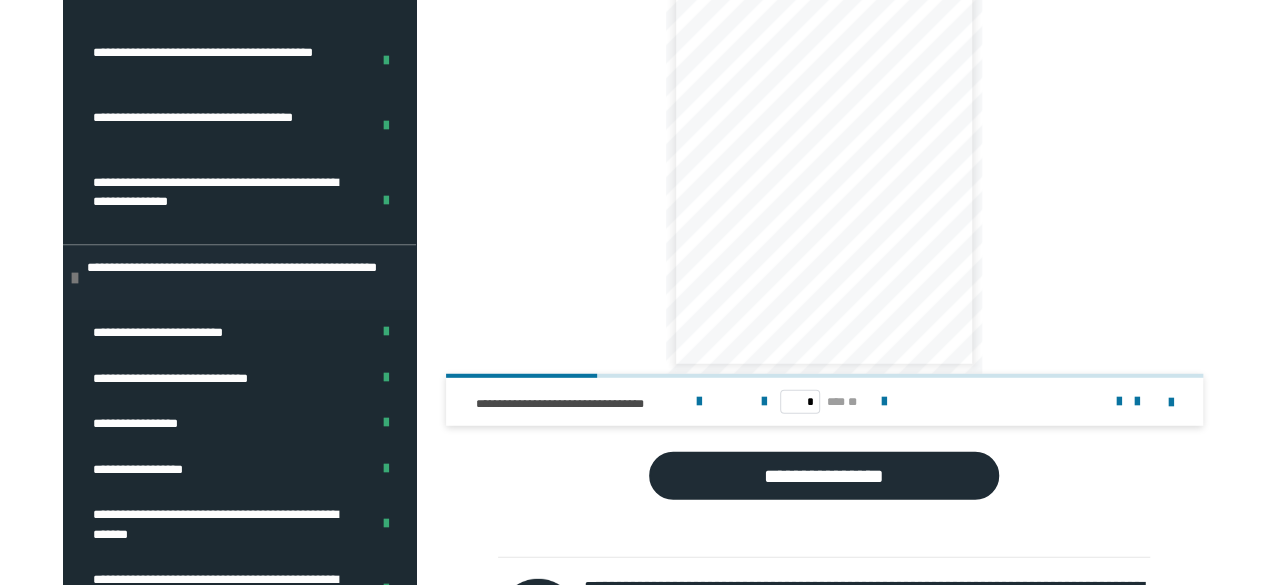 click at bounding box center (884, 402) 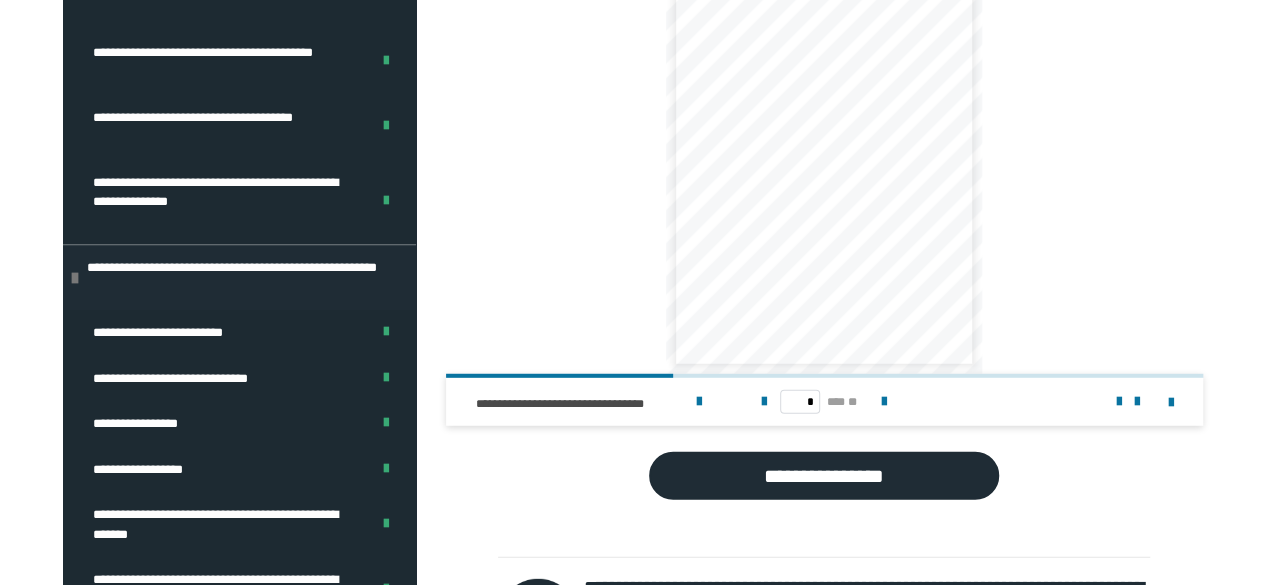 click at bounding box center (884, 402) 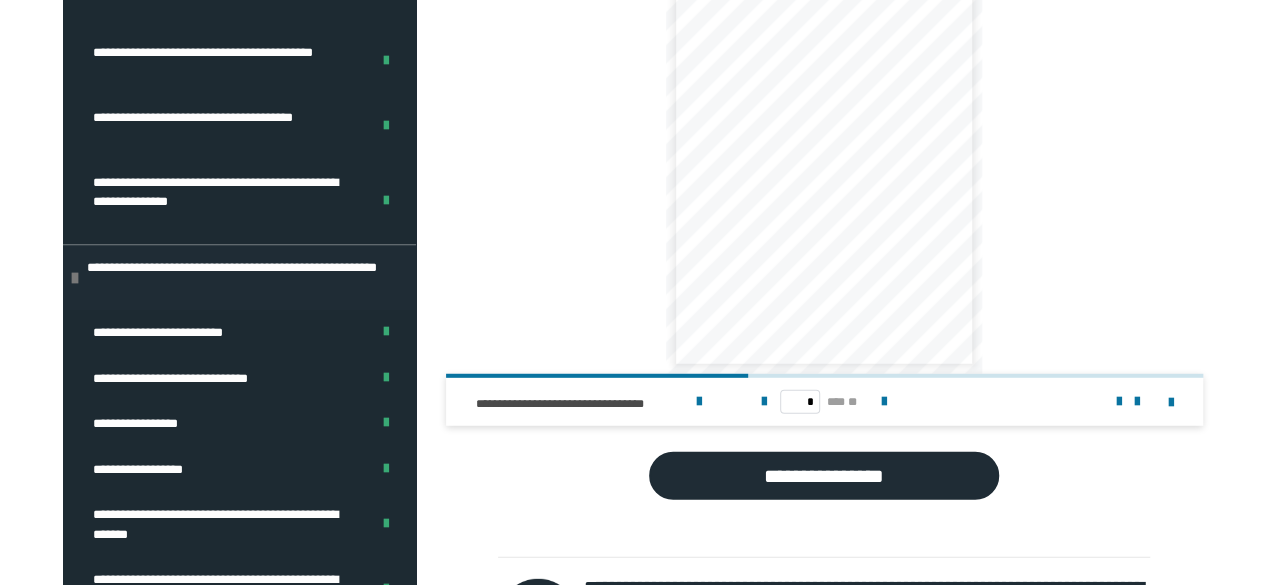 click at bounding box center [884, 402] 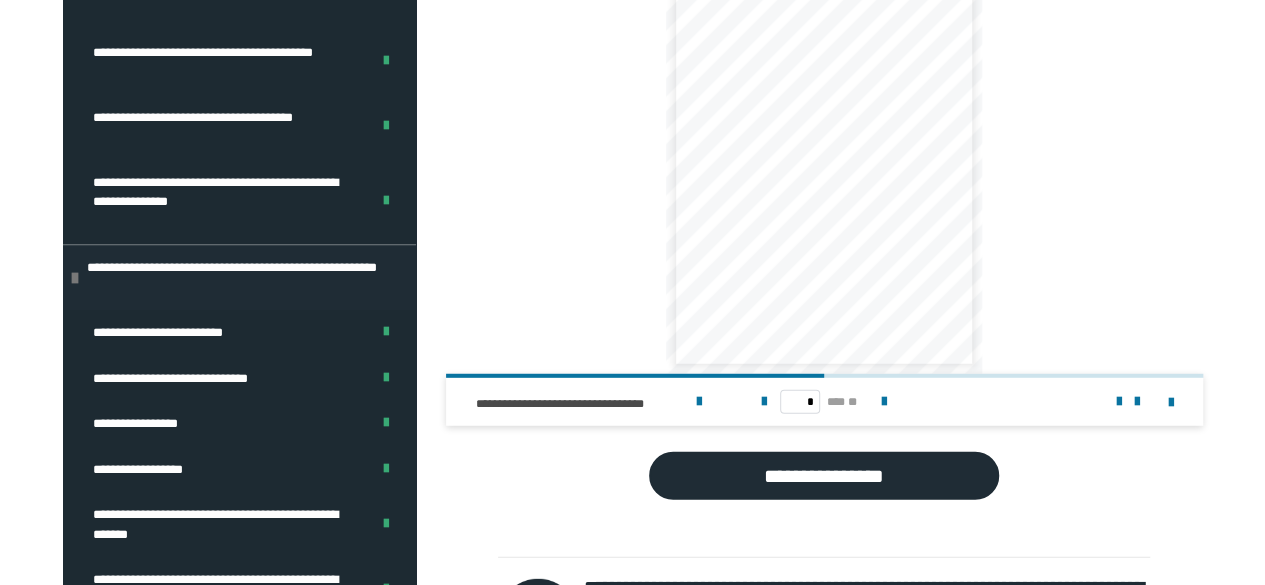 click at bounding box center (884, 402) 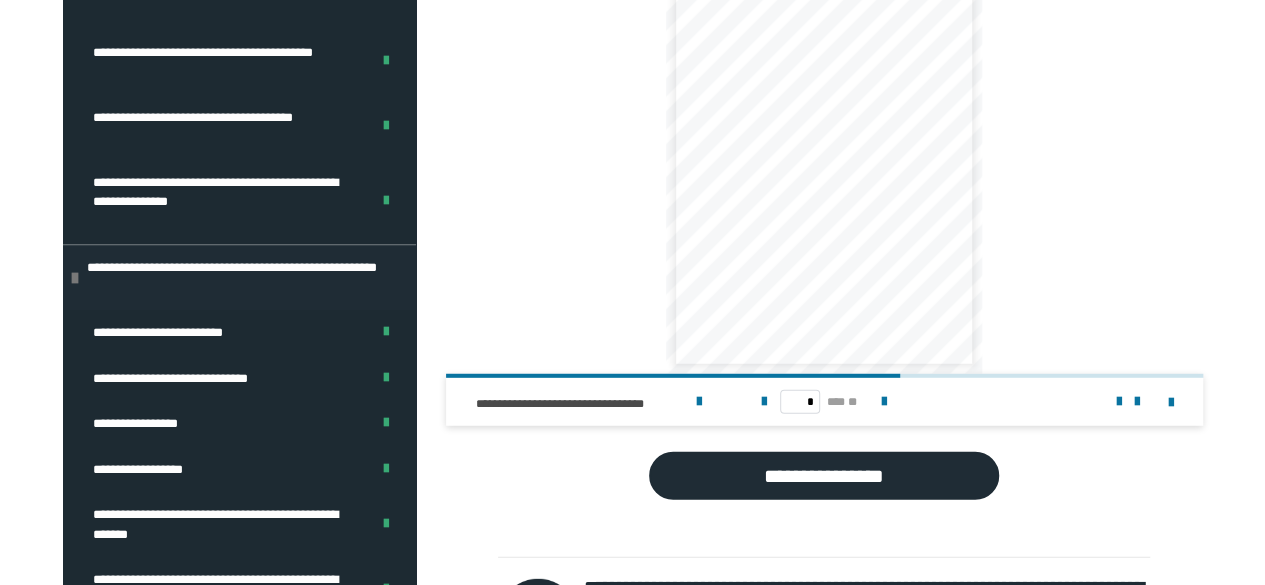click at bounding box center [884, 402] 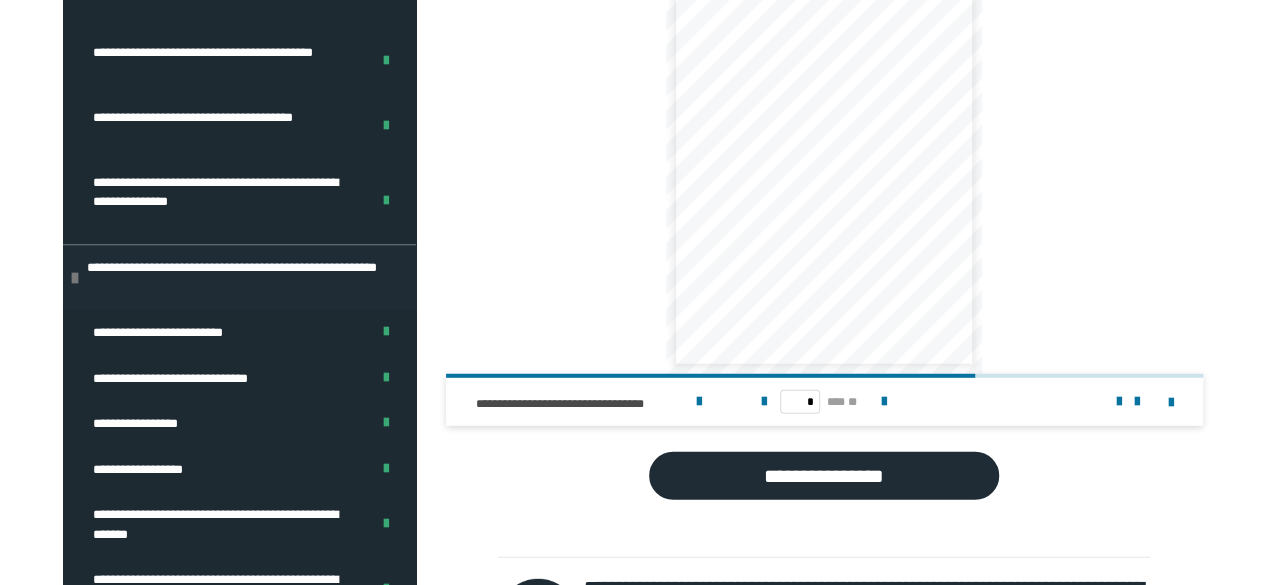 click at bounding box center [884, 402] 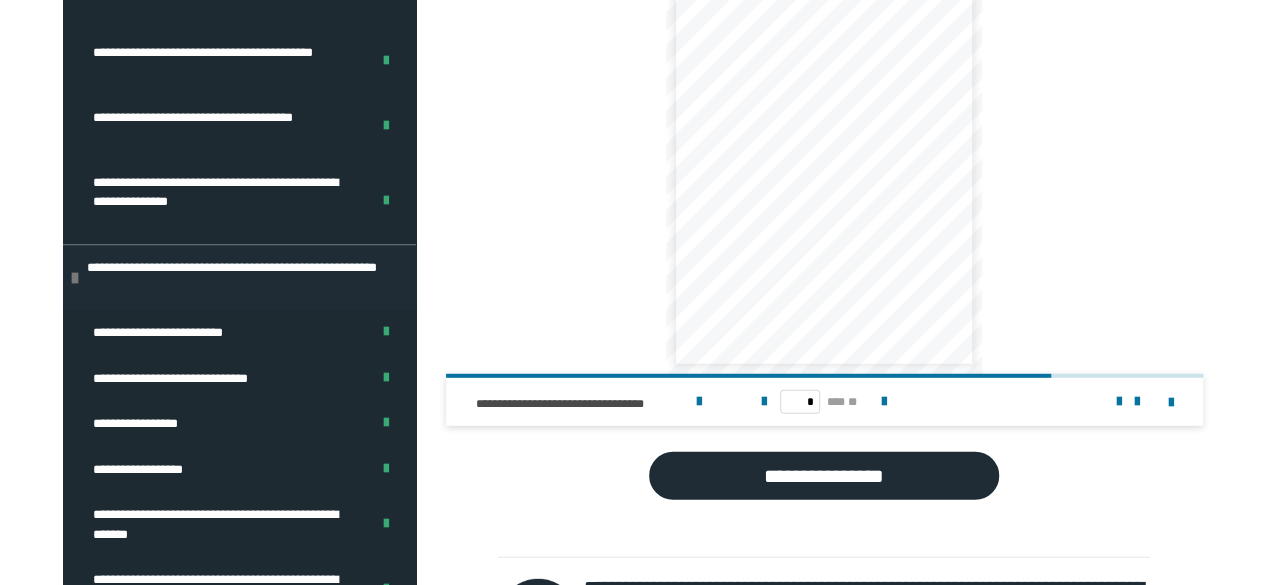 click at bounding box center [884, 402] 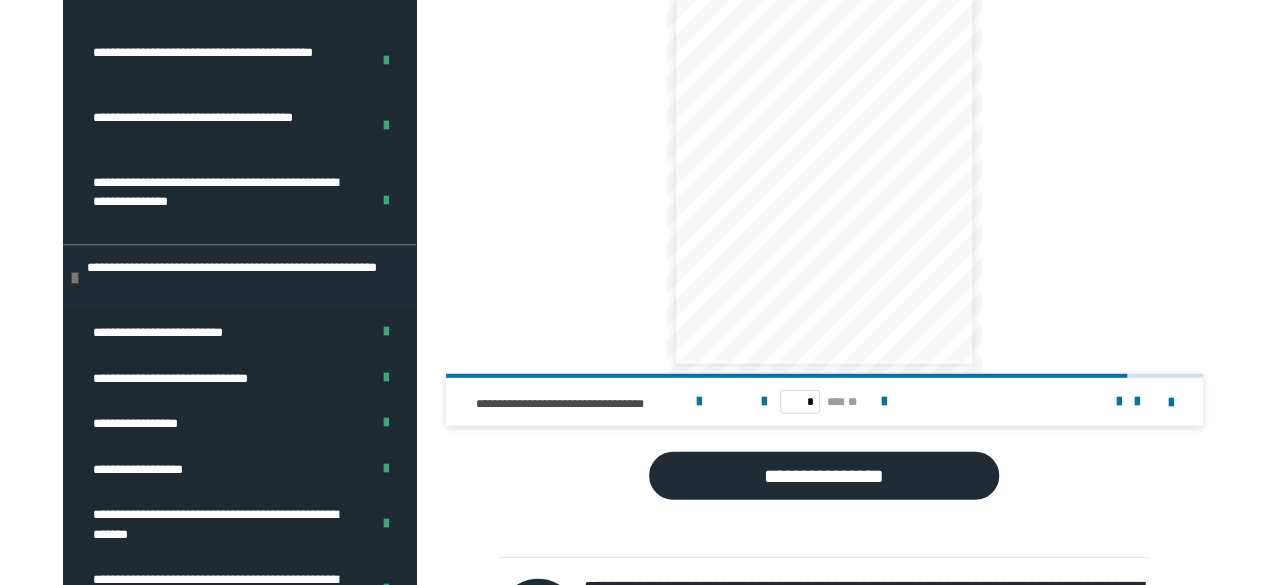 click at bounding box center [884, 402] 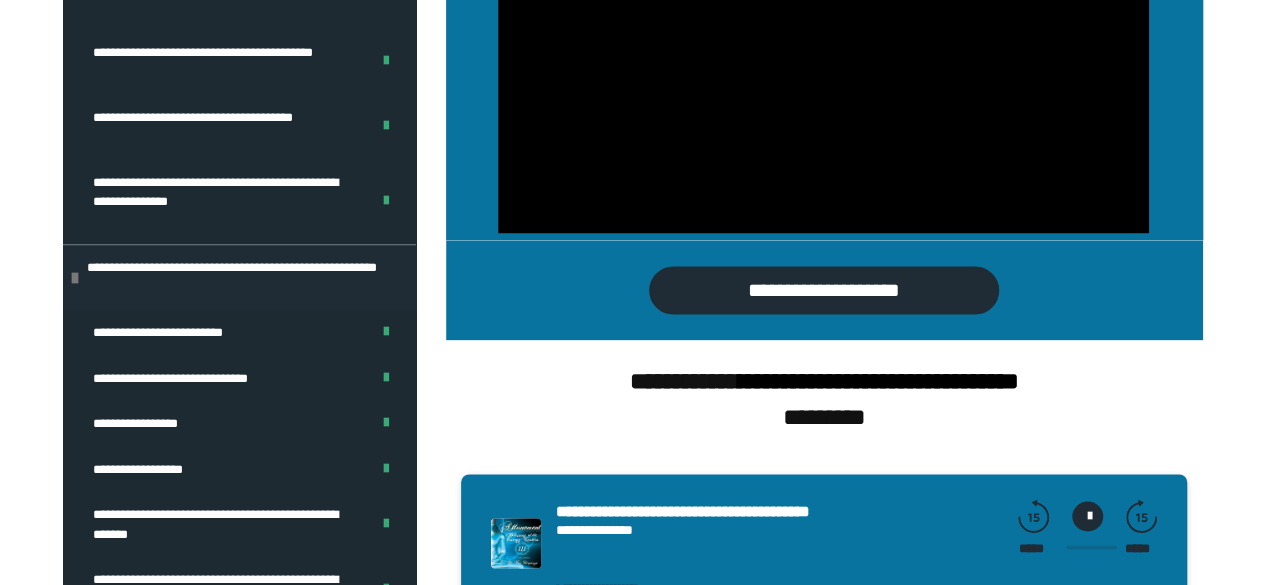 scroll, scrollTop: 1215, scrollLeft: 0, axis: vertical 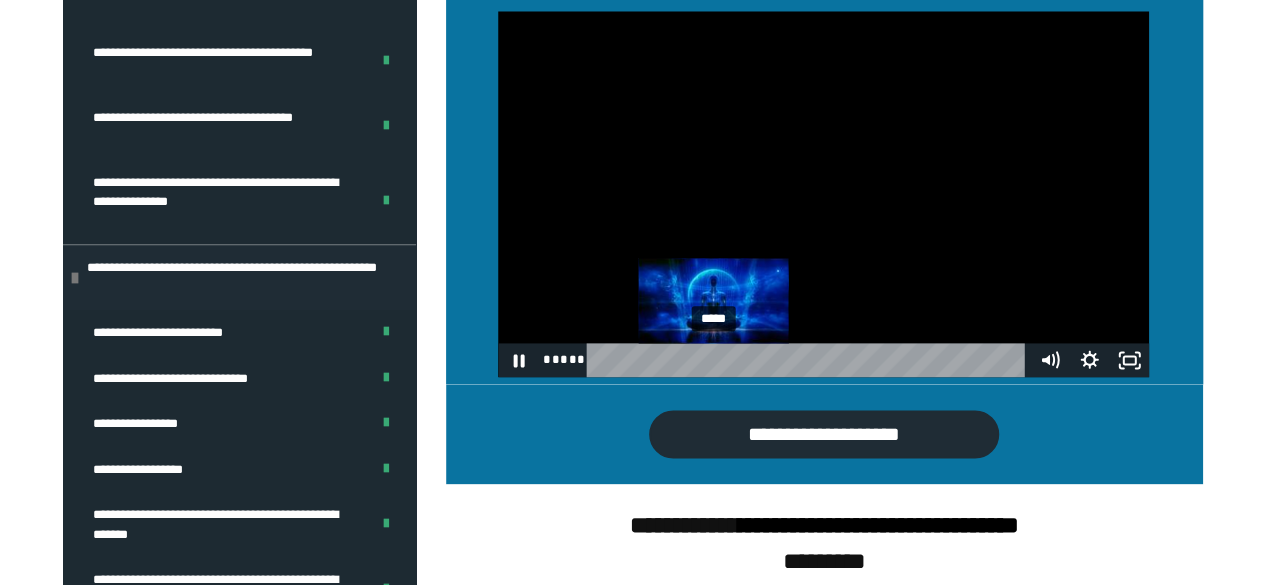 click on "*****" at bounding box center (809, 360) 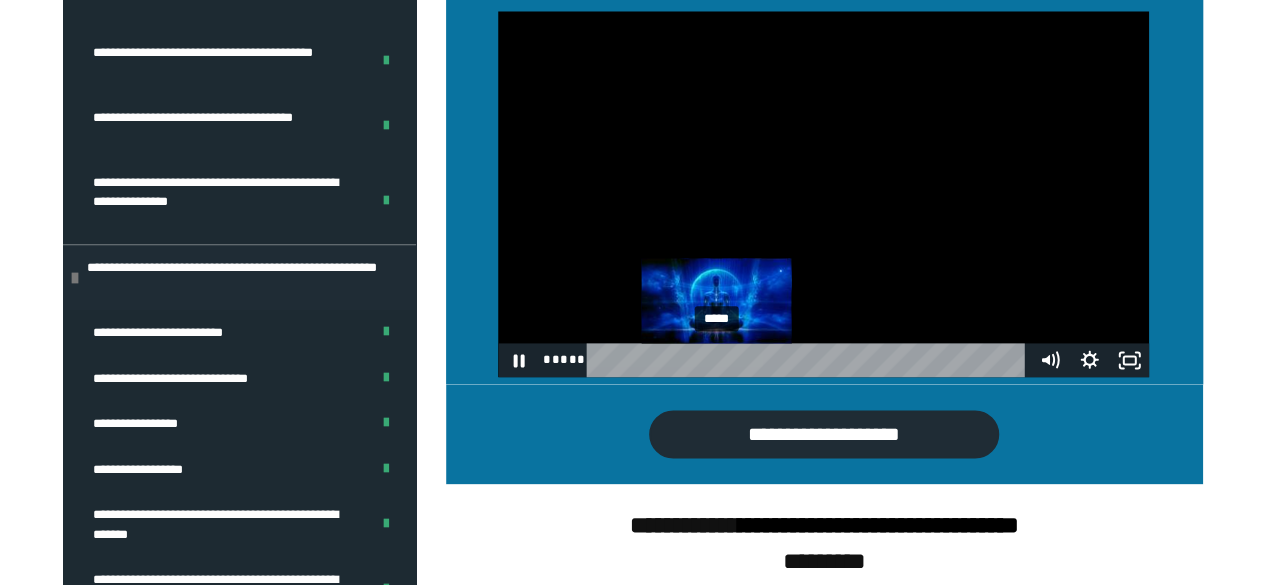 click at bounding box center [716, 359] 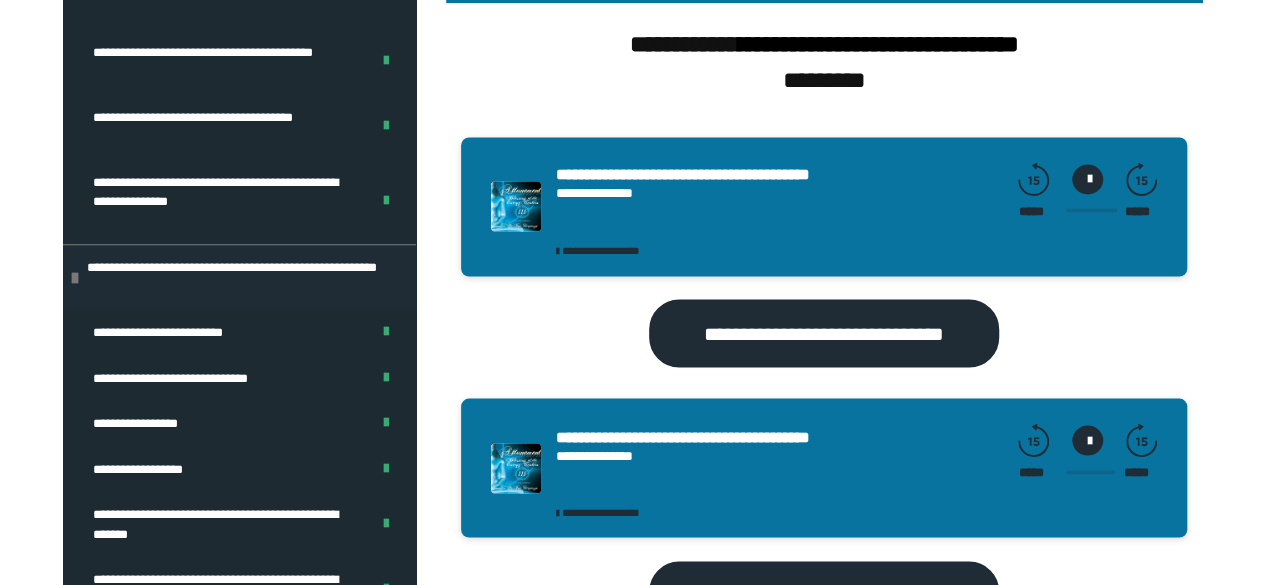scroll, scrollTop: 1715, scrollLeft: 0, axis: vertical 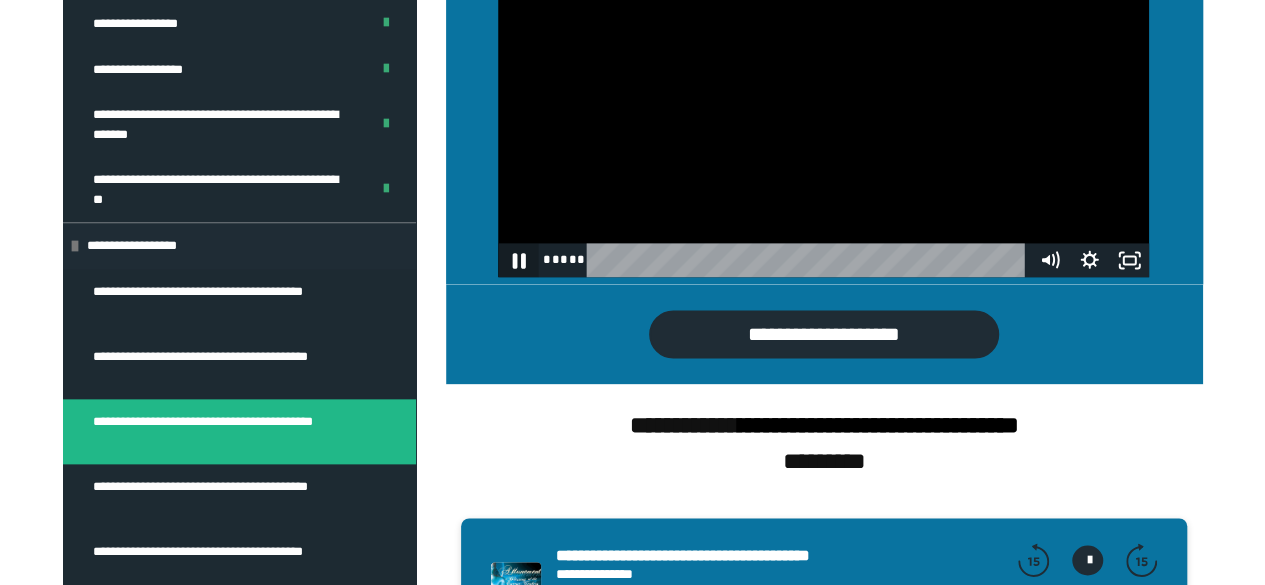 click 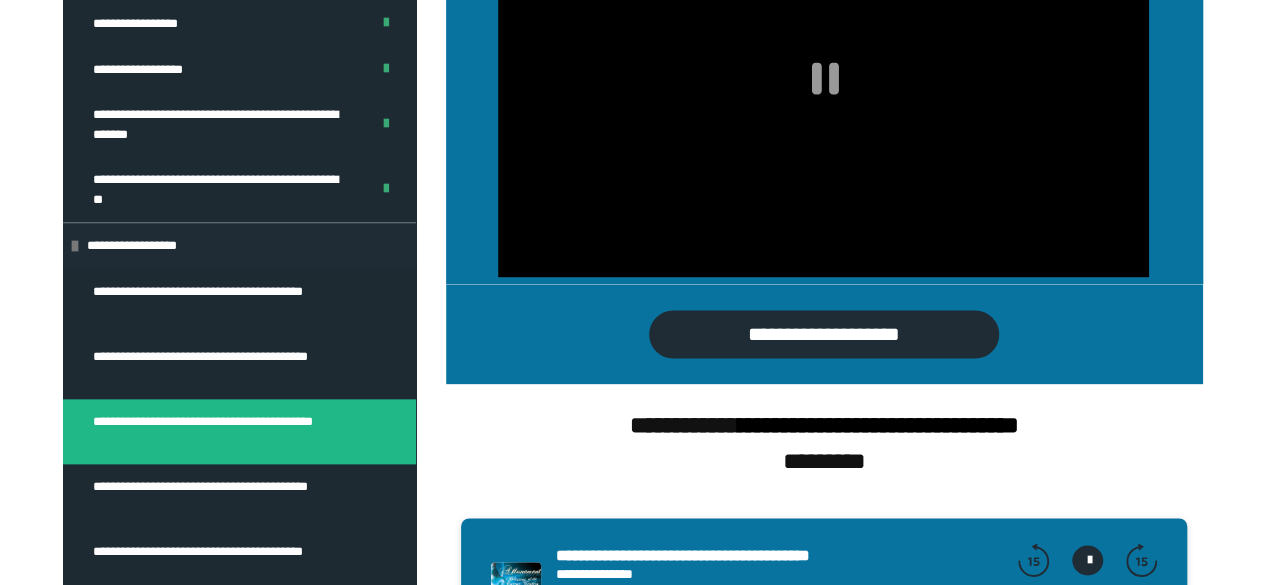 click on "**********" at bounding box center [224, 496] 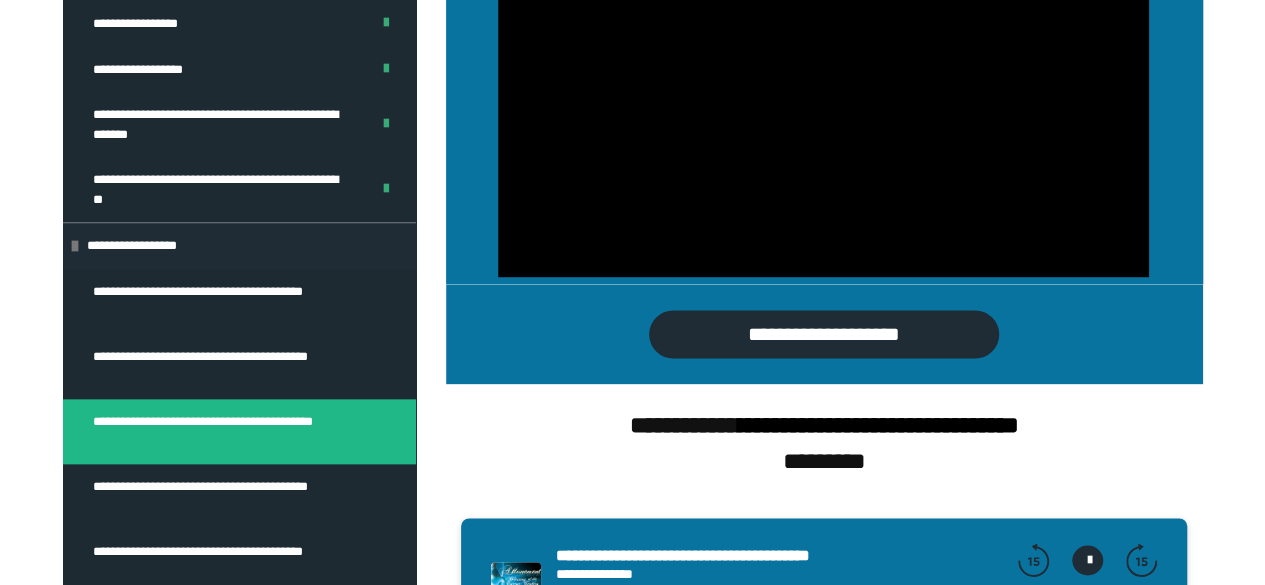 scroll, scrollTop: 270, scrollLeft: 0, axis: vertical 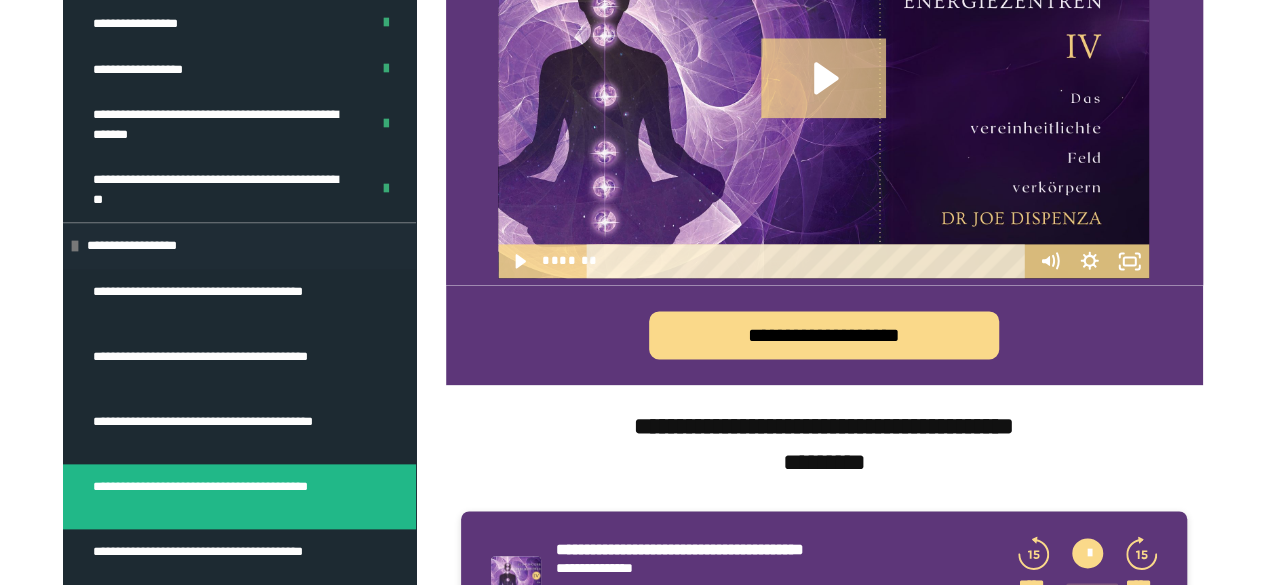 click on "******* ****" at bounding box center (783, 261) 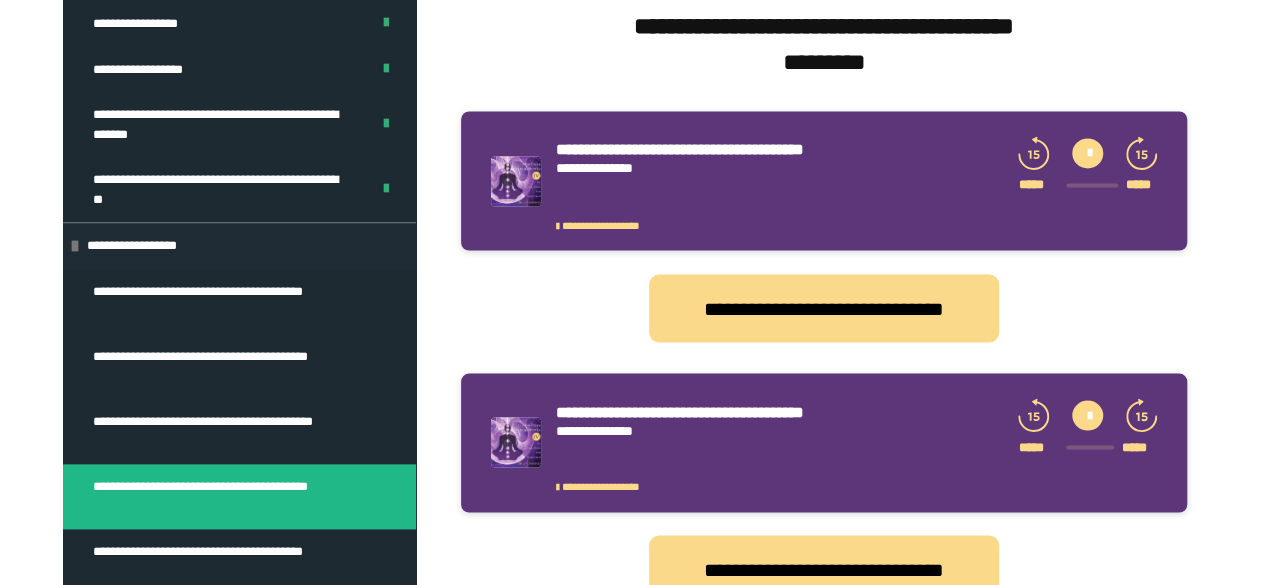scroll, scrollTop: 1770, scrollLeft: 0, axis: vertical 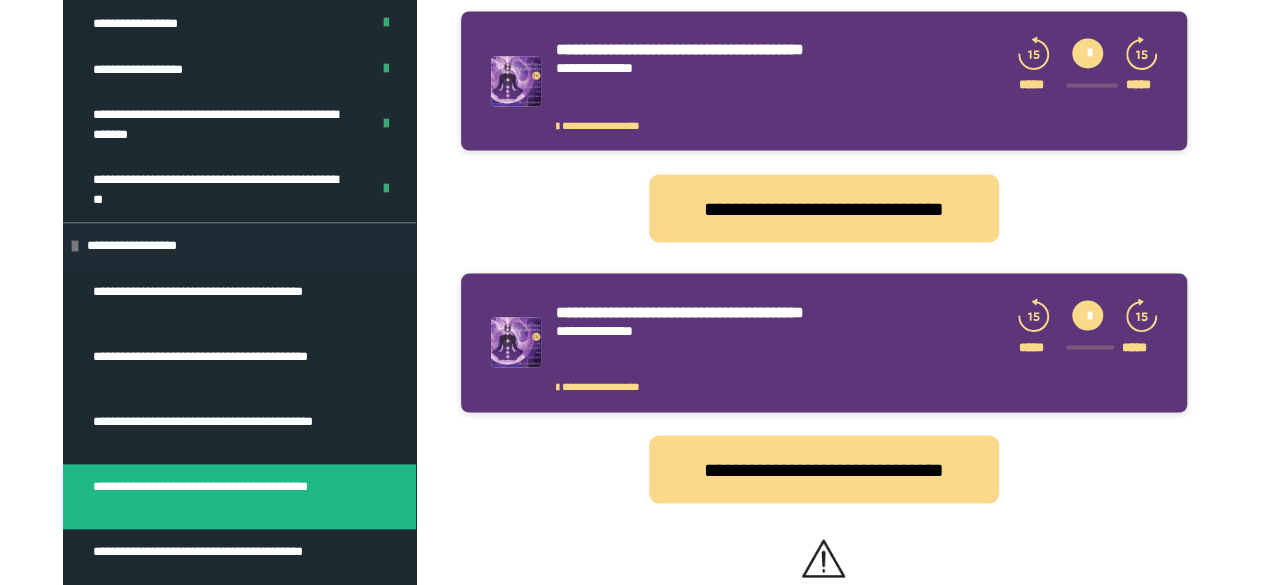 click at bounding box center (1087, 315) 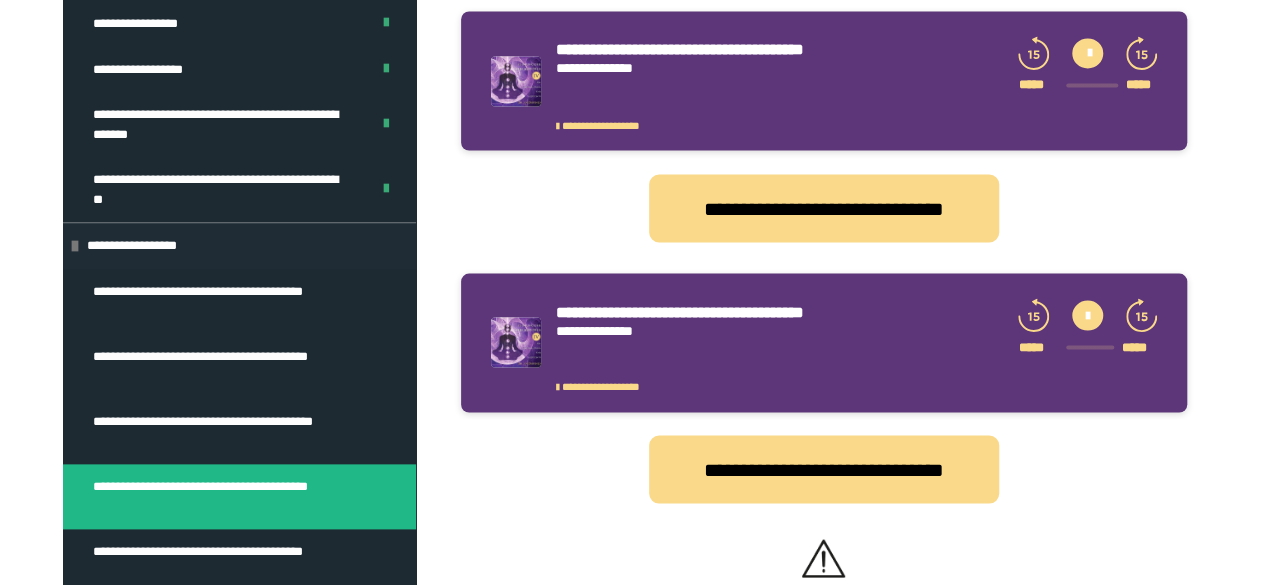 scroll, scrollTop: 1970, scrollLeft: 0, axis: vertical 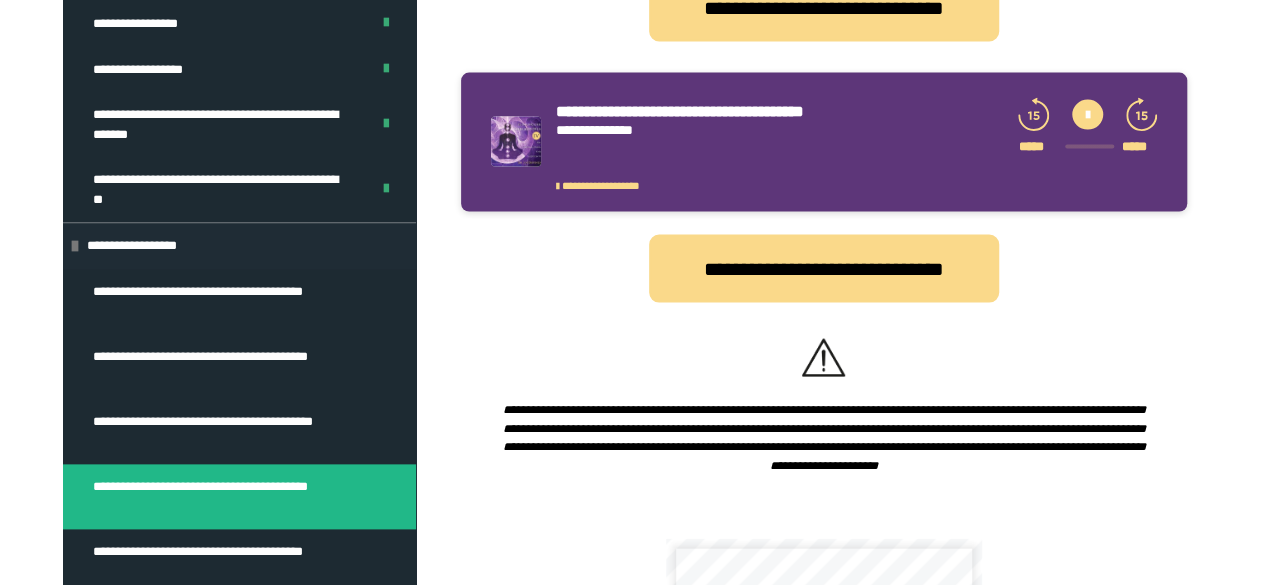 click at bounding box center [1089, 147] 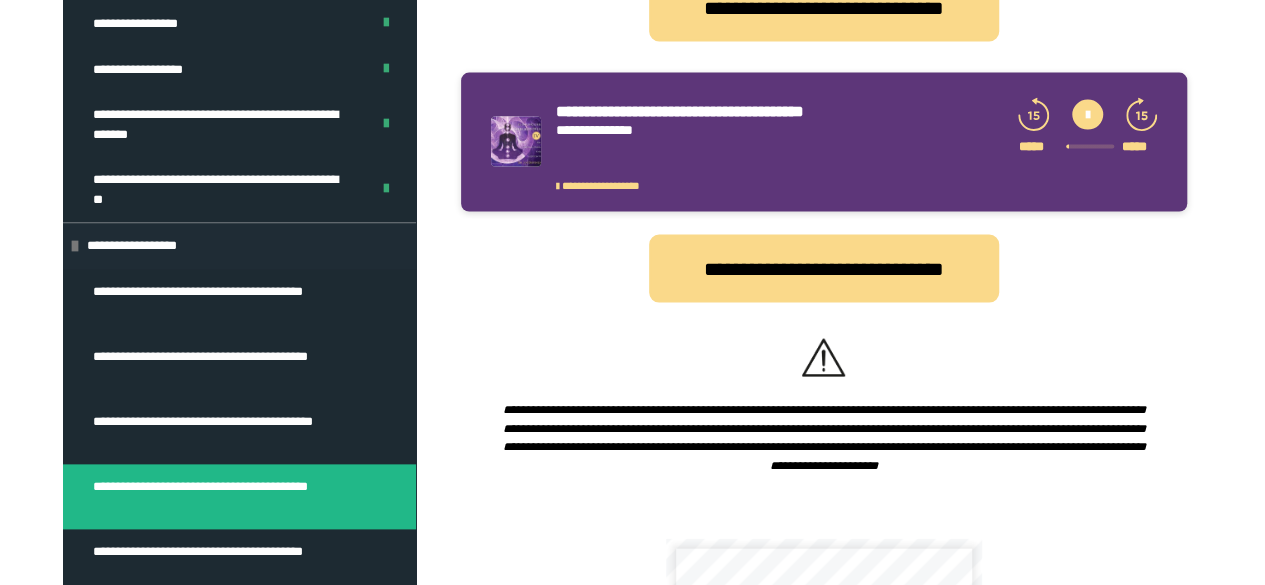 click at bounding box center [1089, 147] 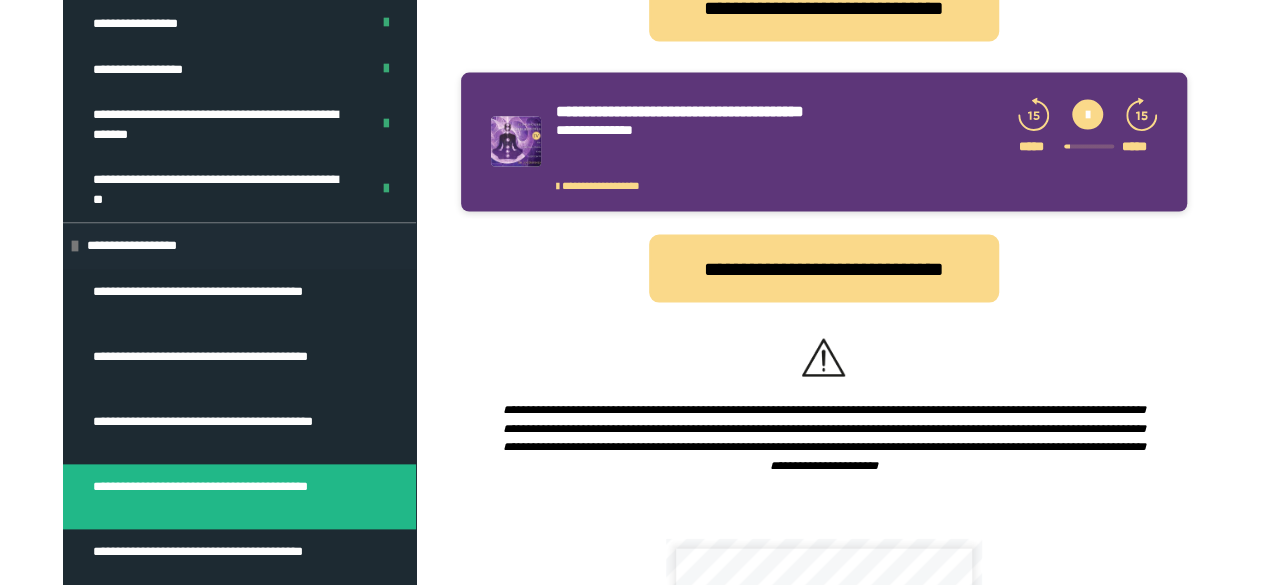 click at bounding box center (1089, 147) 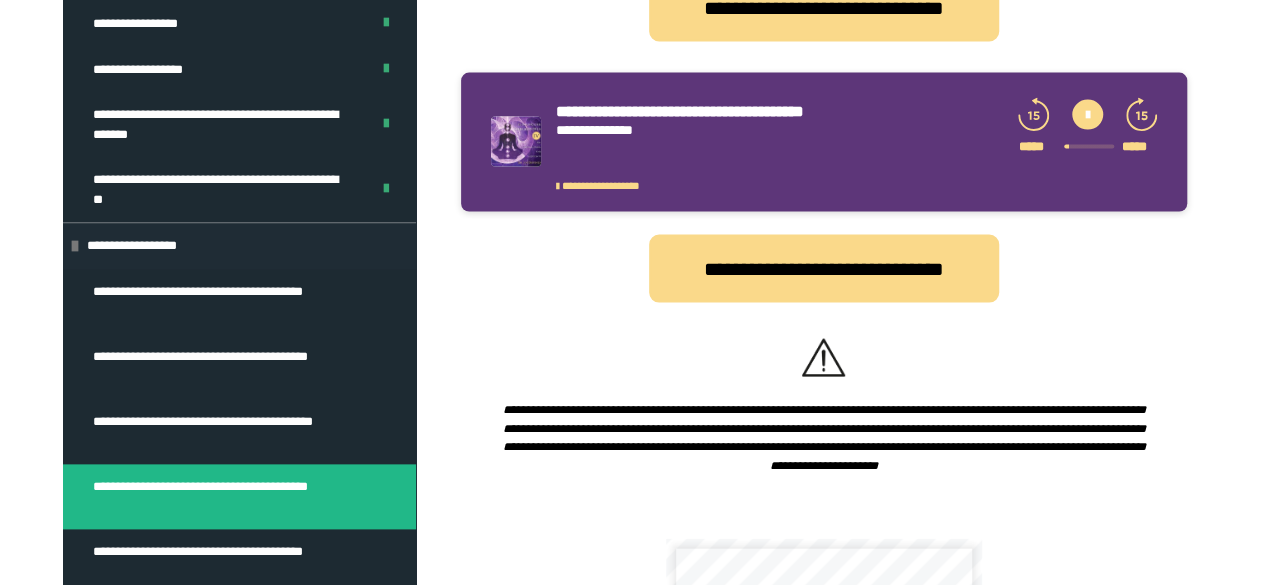 click at bounding box center (1087, 115) 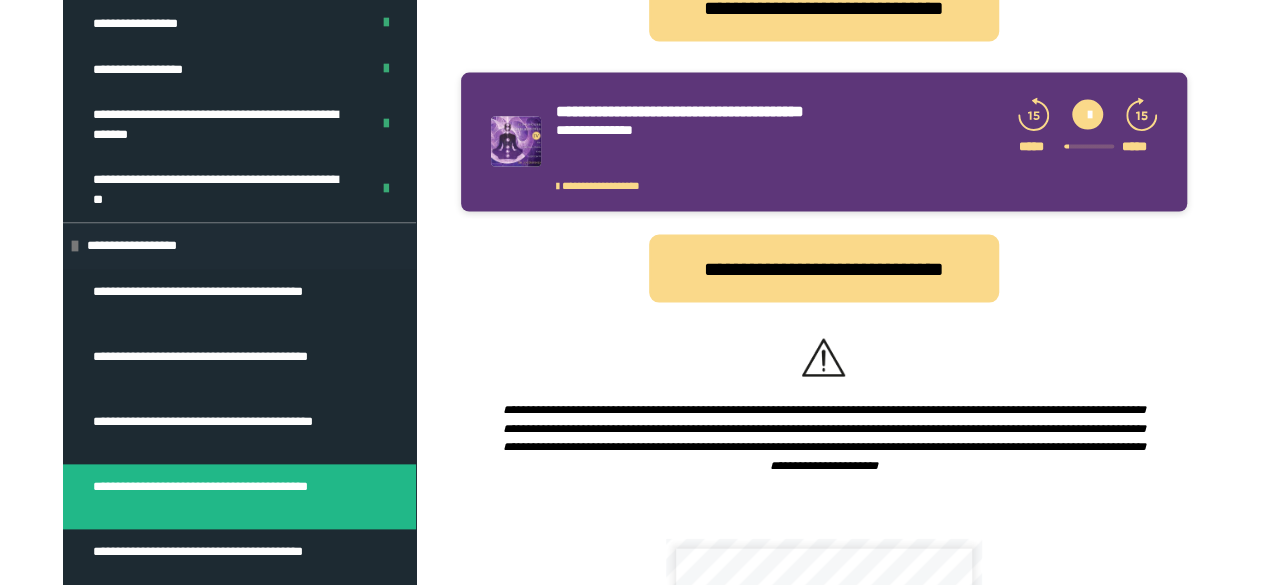 scroll, scrollTop: 1470, scrollLeft: 0, axis: vertical 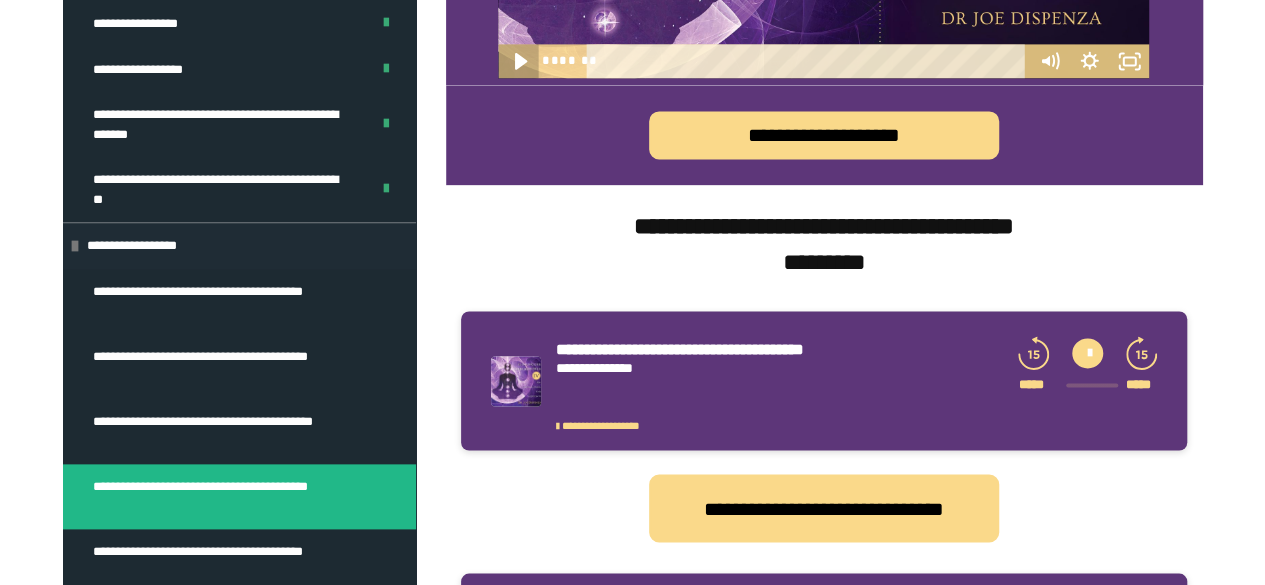 drag, startPoint x: 524, startPoint y: 205, endPoint x: 576, endPoint y: 218, distance: 53.600372 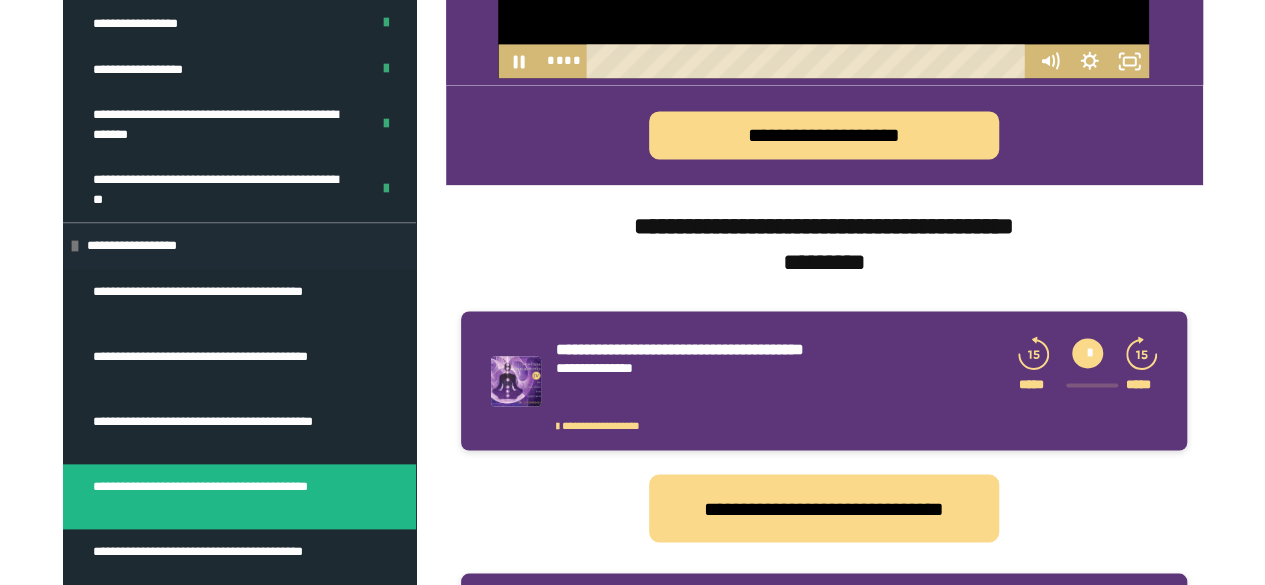 click on "****" at bounding box center (809, 61) 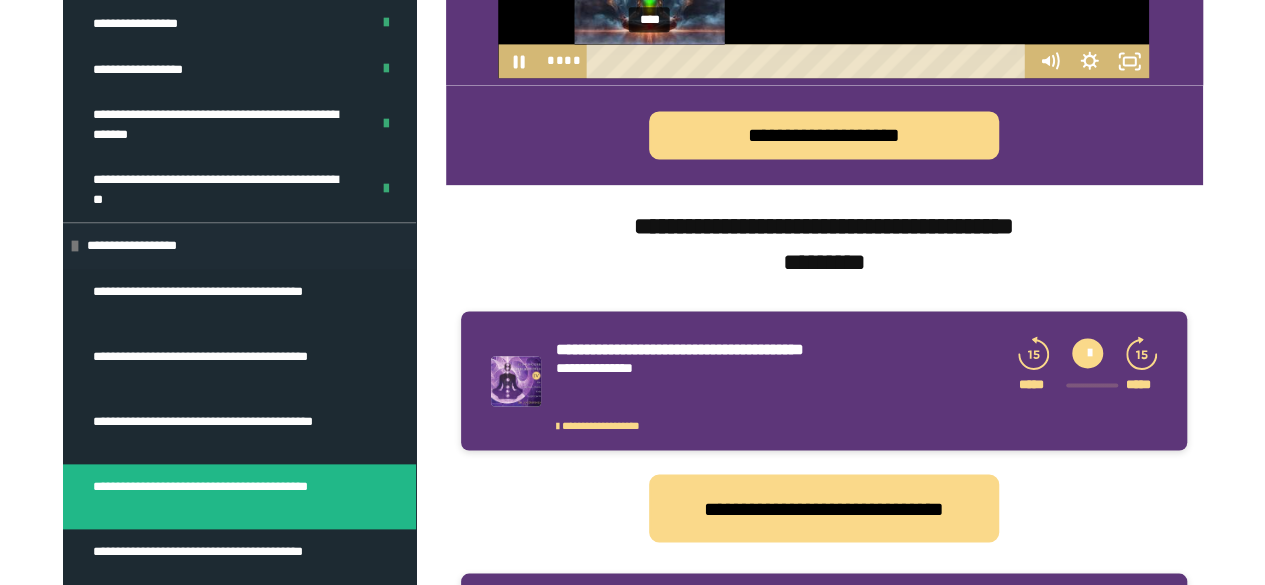 click on "****" at bounding box center (809, 61) 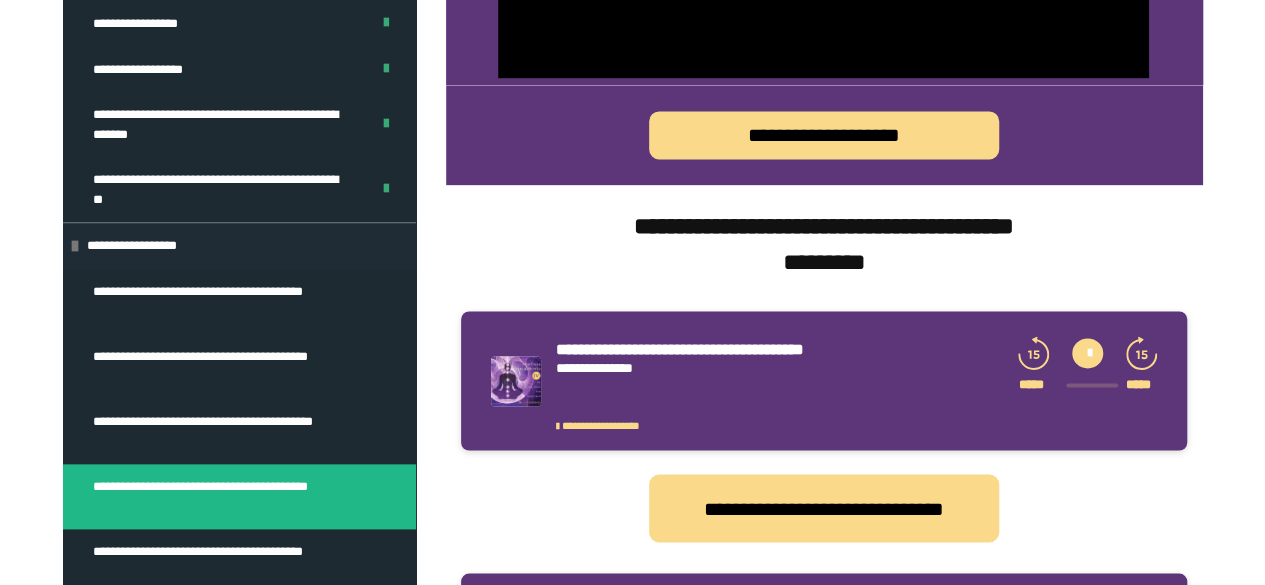 scroll, scrollTop: 1270, scrollLeft: 0, axis: vertical 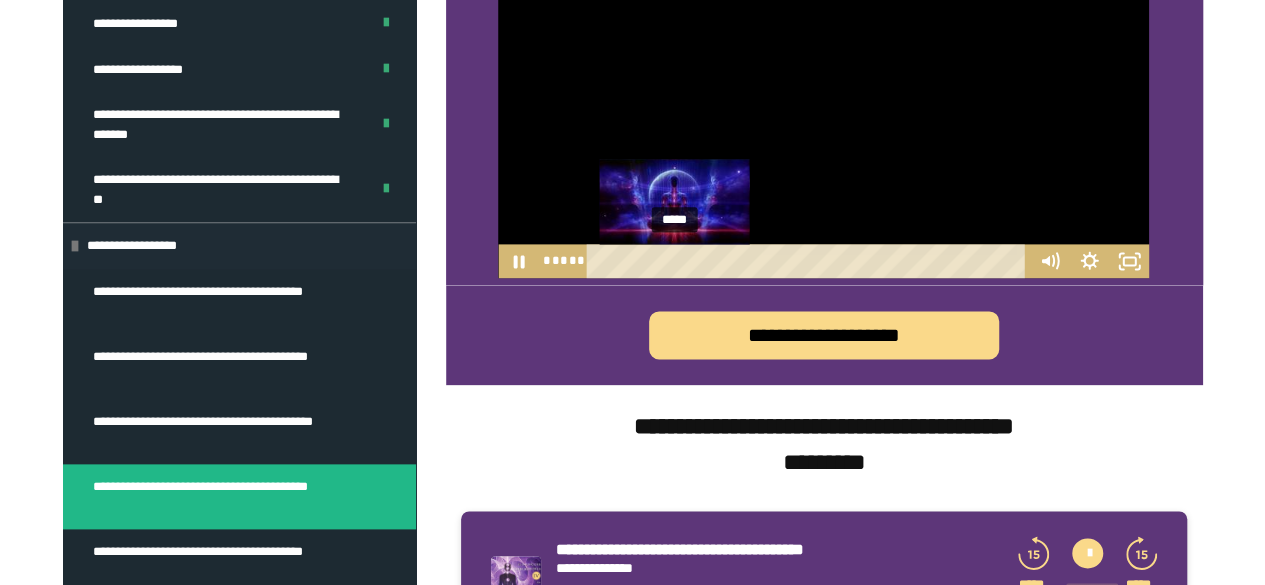 click on "*****" at bounding box center (809, 261) 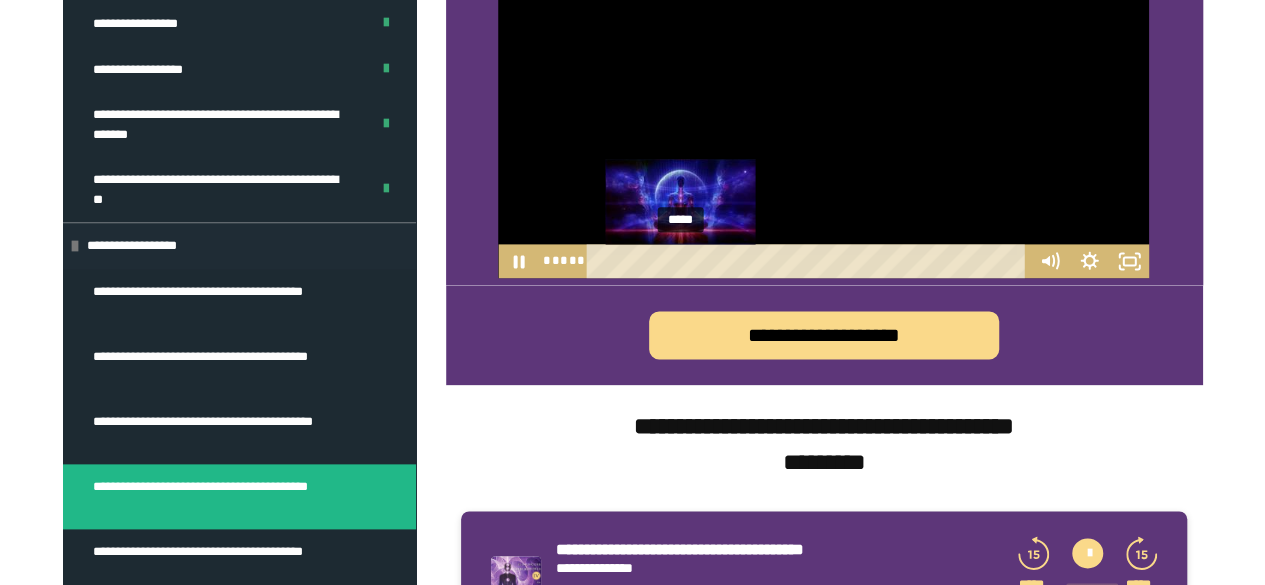 click on "*****" at bounding box center (809, 261) 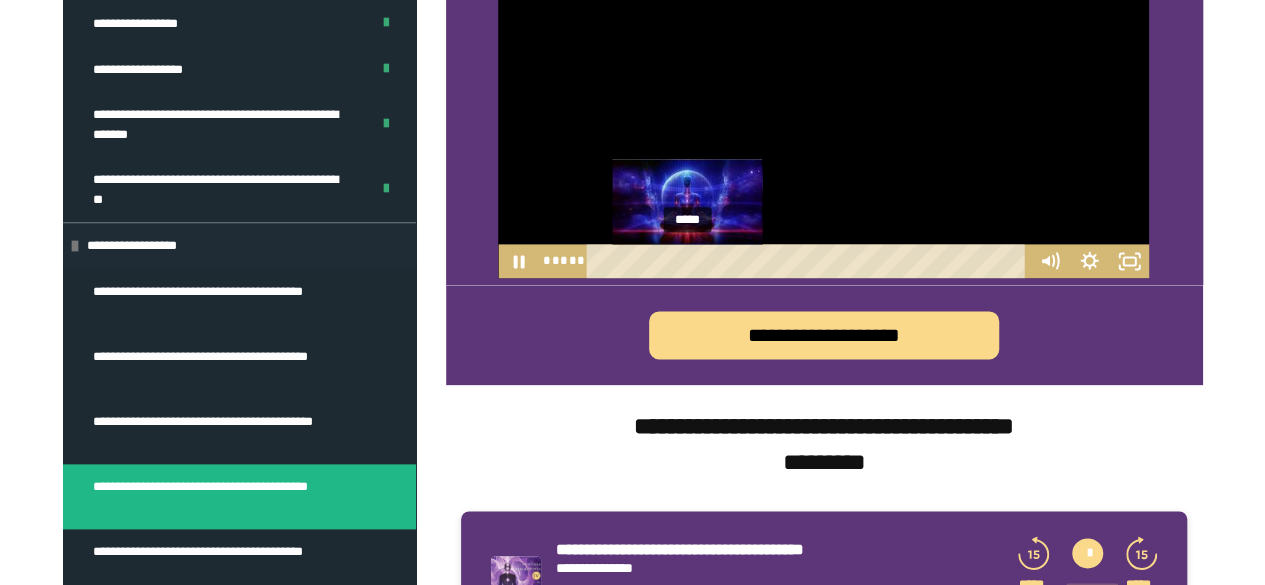 click on "*****" at bounding box center [809, 261] 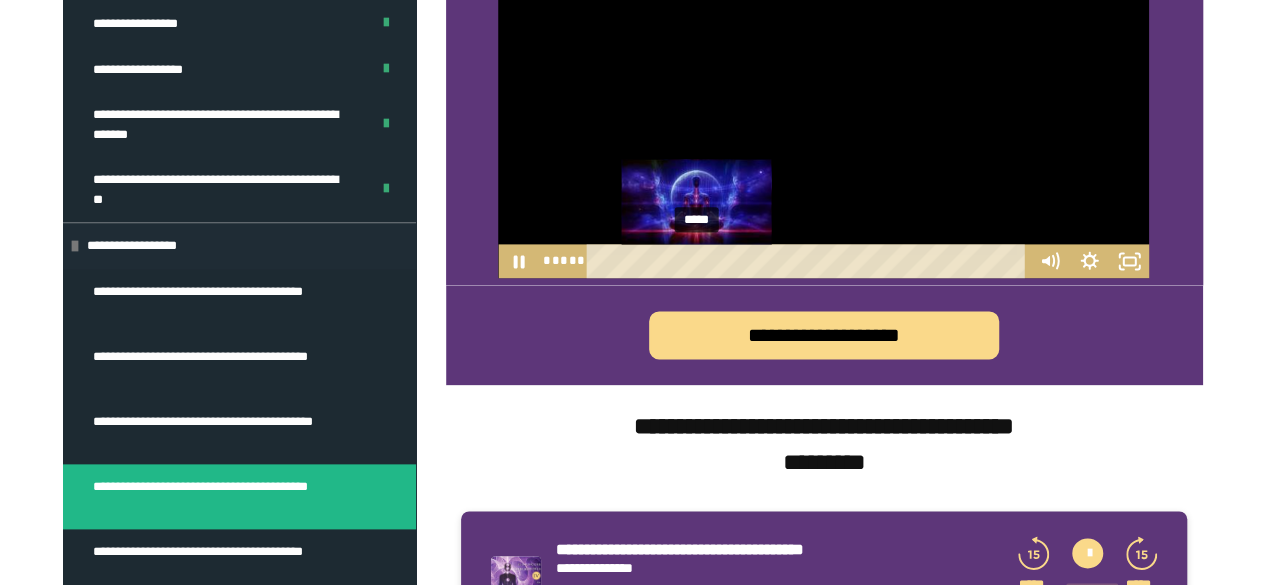 click on "*****" at bounding box center (809, 261) 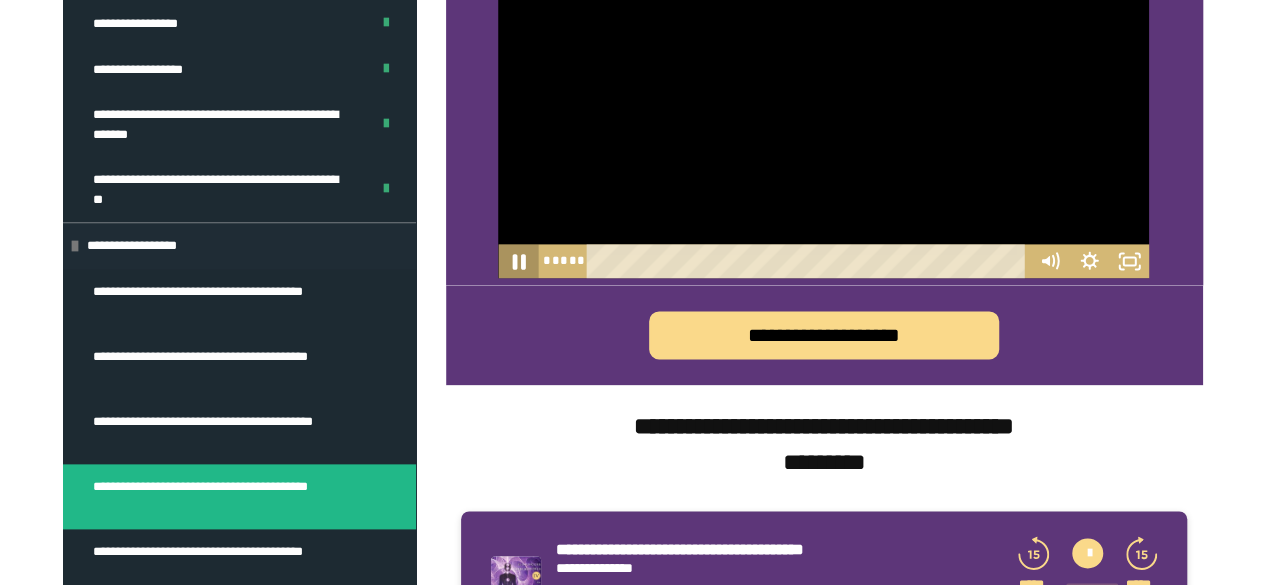 click 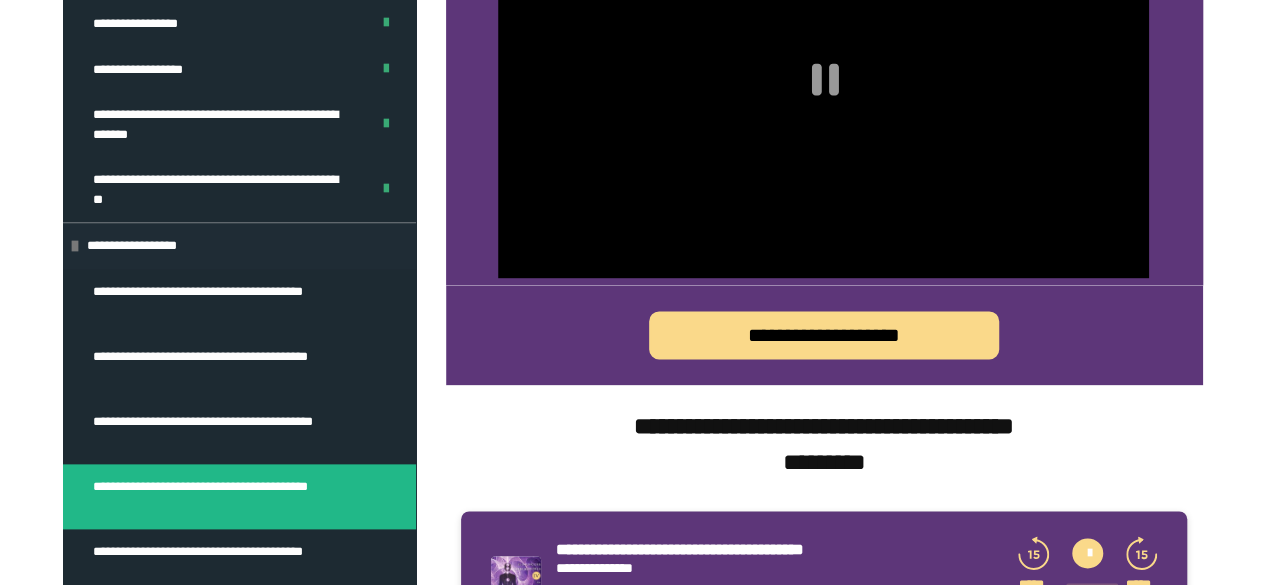 click on "**********" at bounding box center (224, 561) 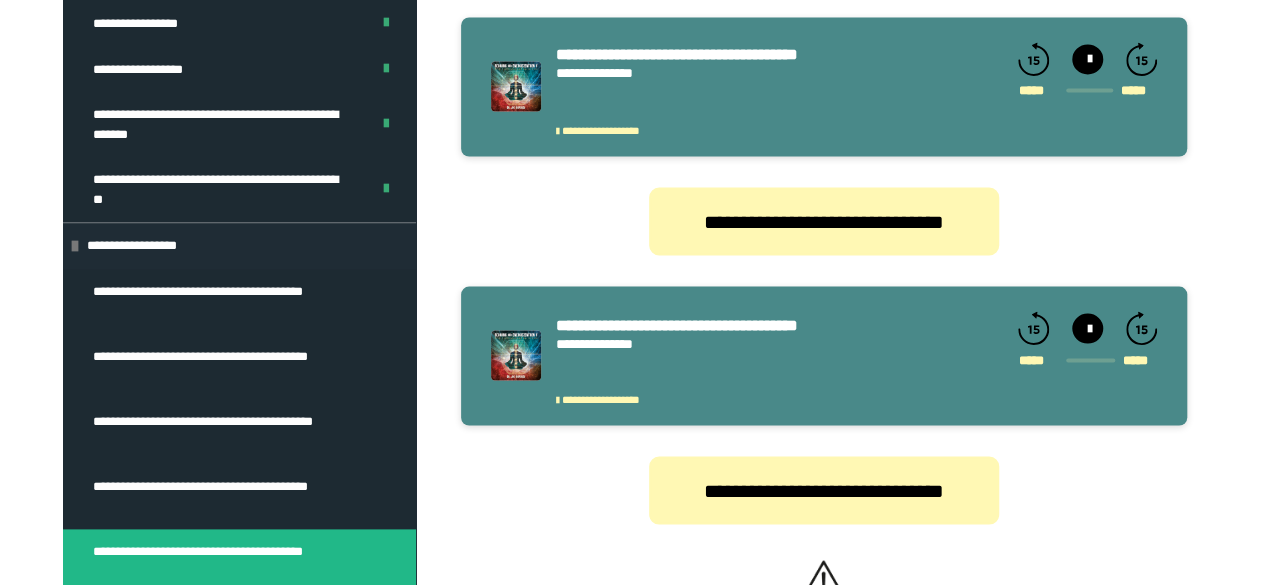scroll, scrollTop: 1370, scrollLeft: 0, axis: vertical 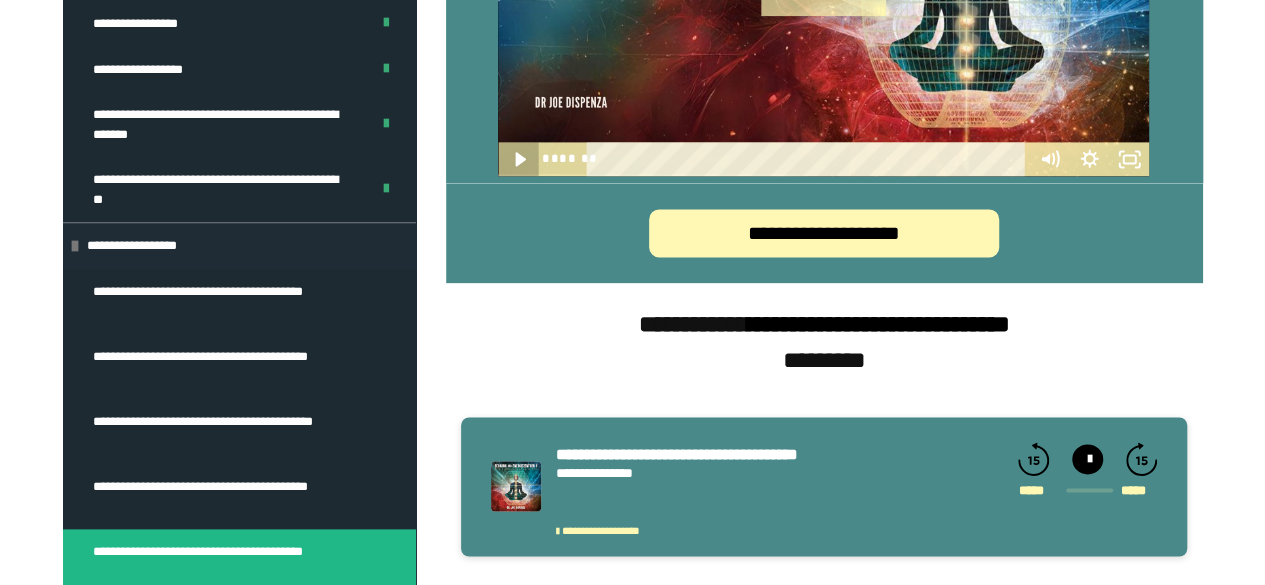 click 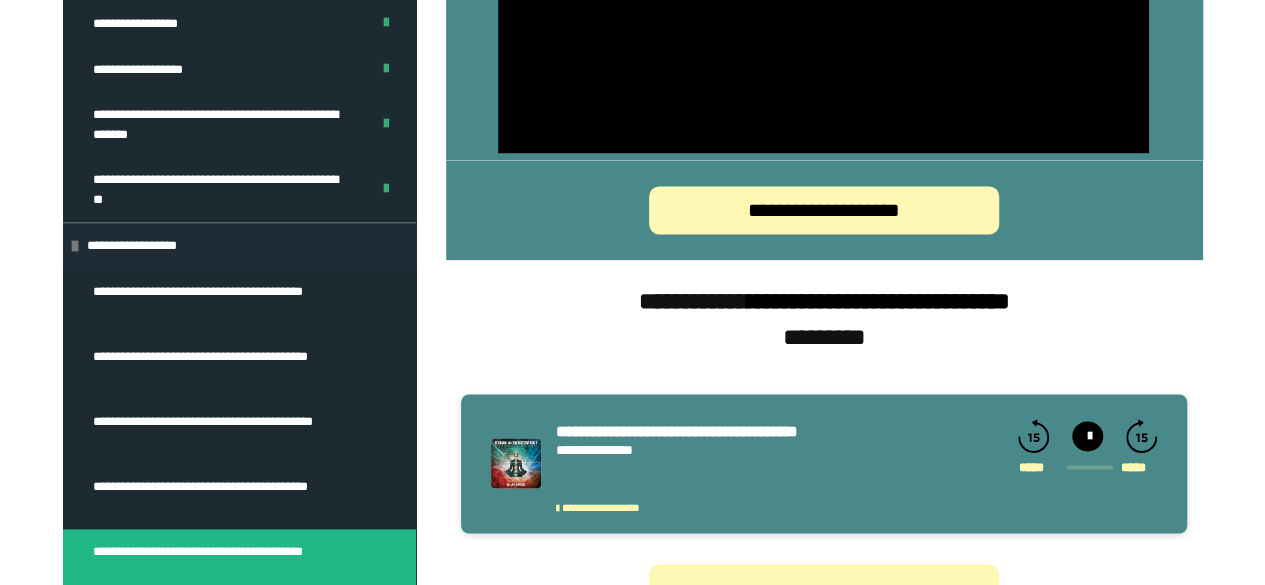 scroll, scrollTop: 1270, scrollLeft: 0, axis: vertical 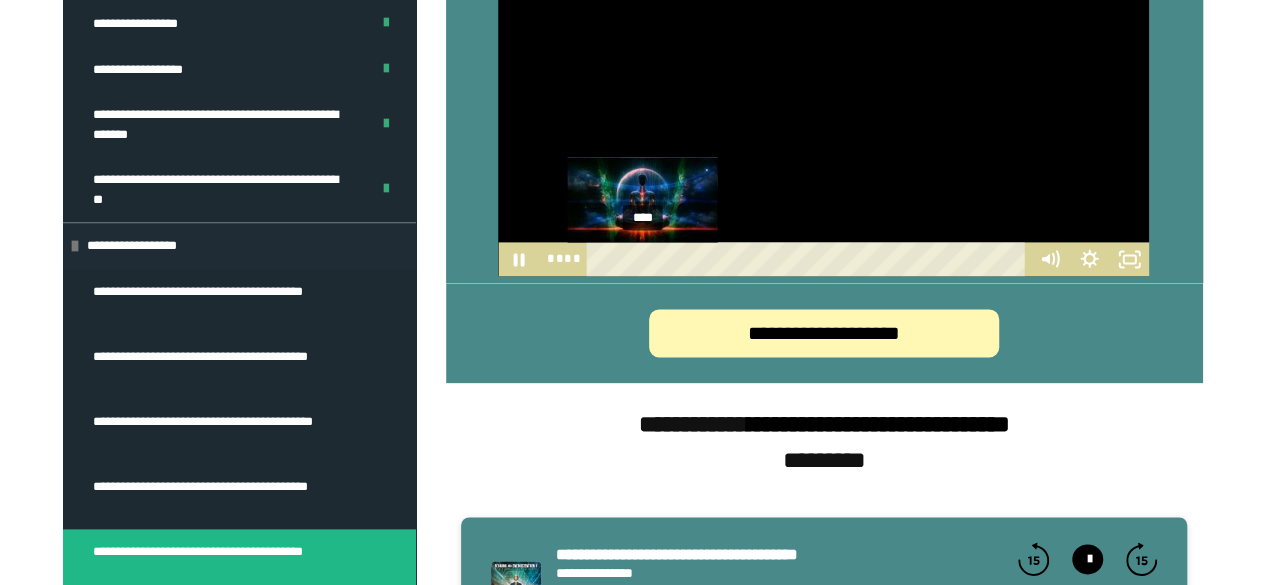 click on "****" at bounding box center [809, 259] 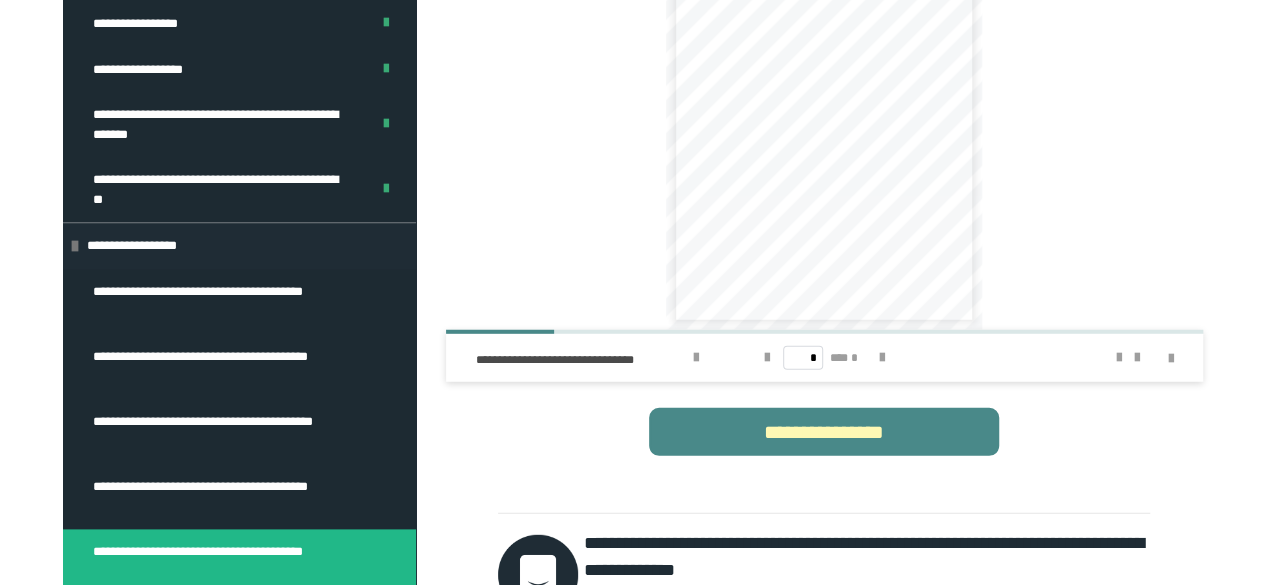 scroll, scrollTop: 2670, scrollLeft: 0, axis: vertical 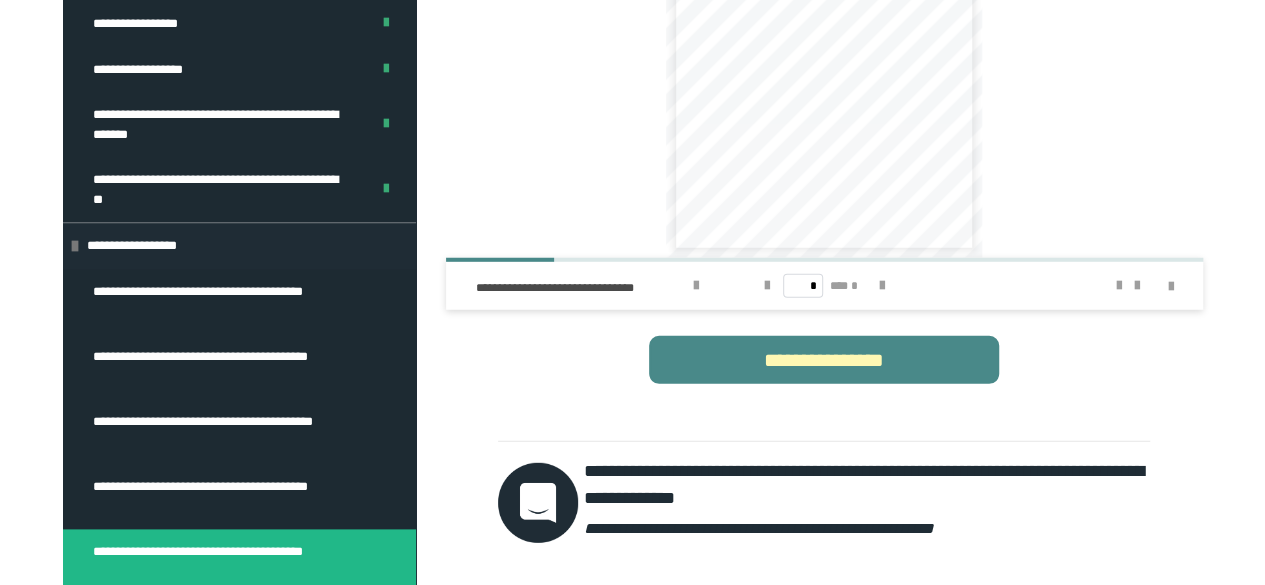 click at bounding box center (881, 286) 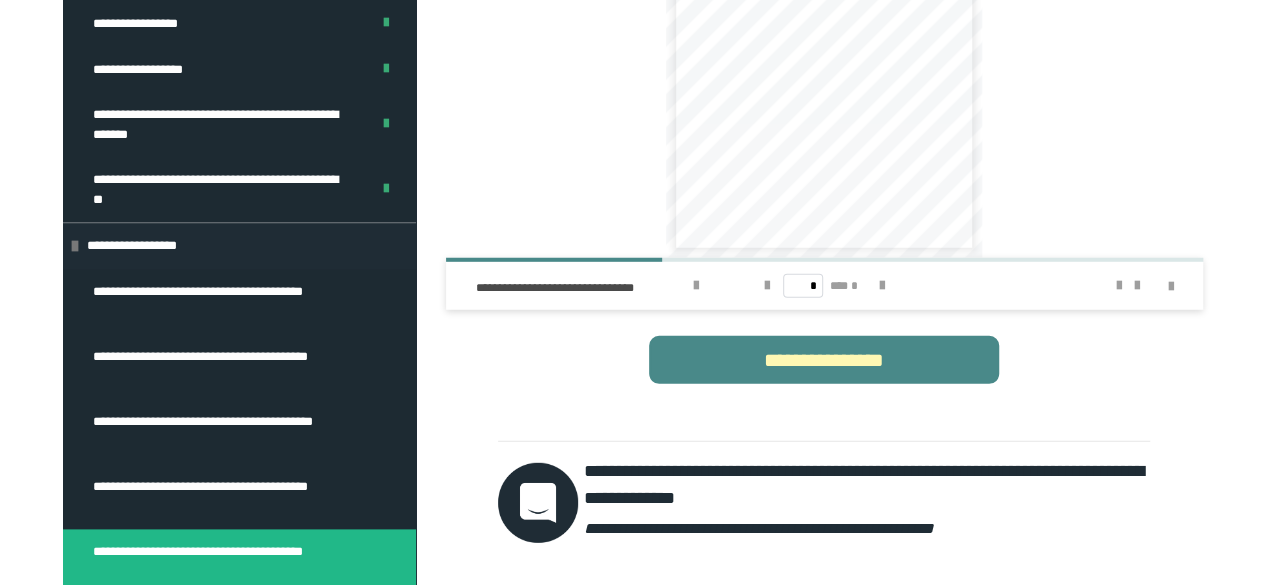 click at bounding box center (881, 286) 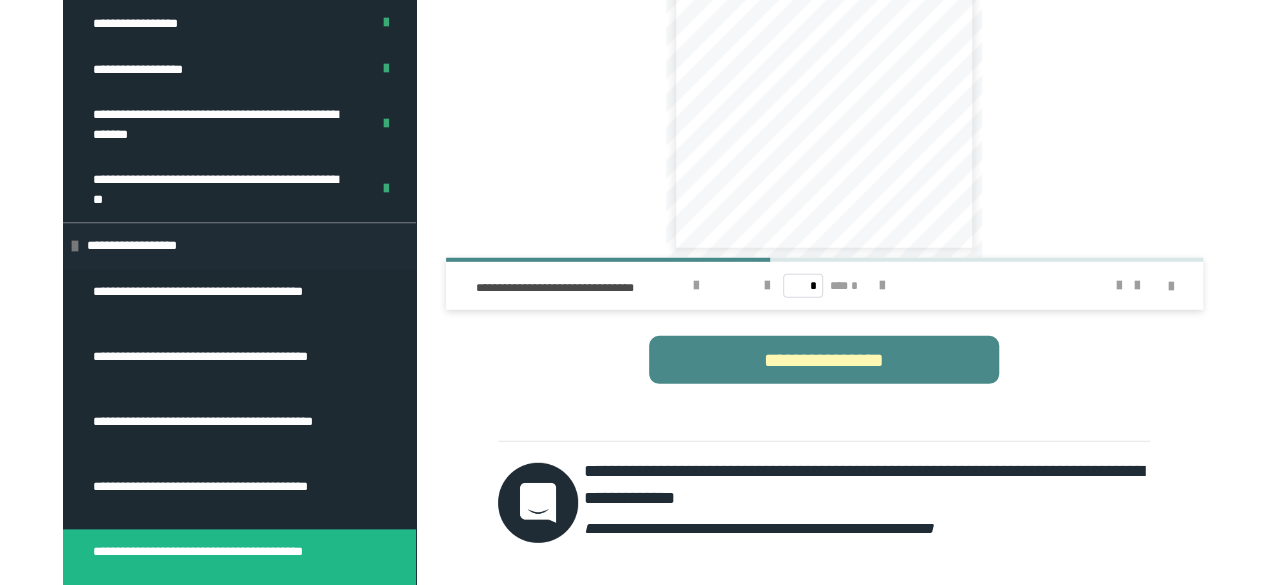 click at bounding box center [881, 286] 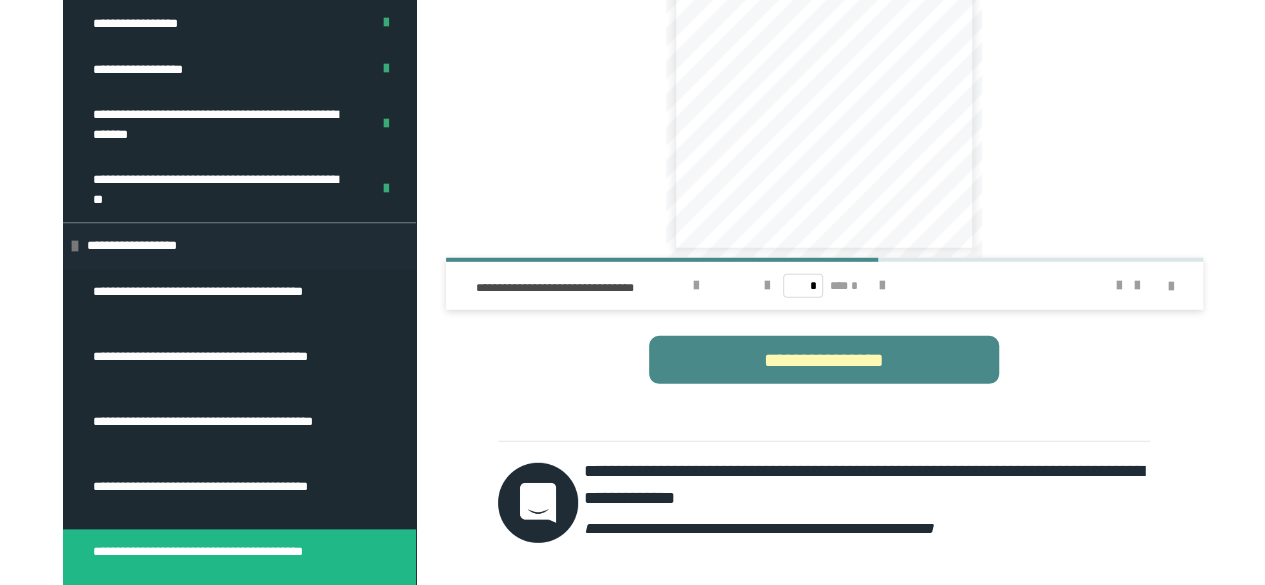 click at bounding box center (881, 286) 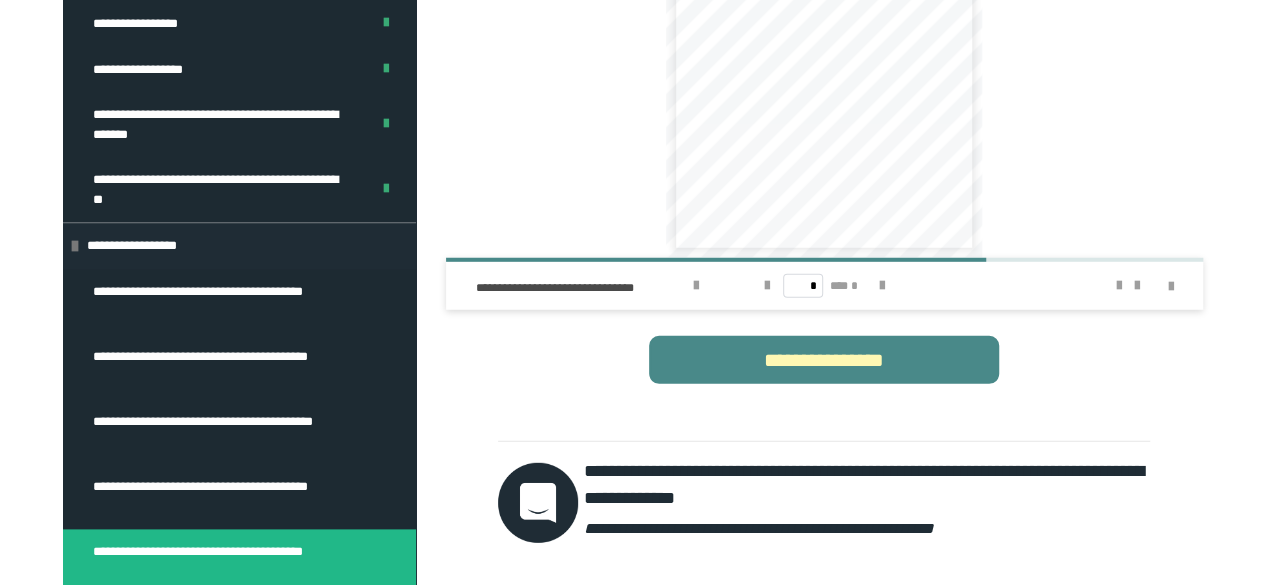 click at bounding box center [881, 286] 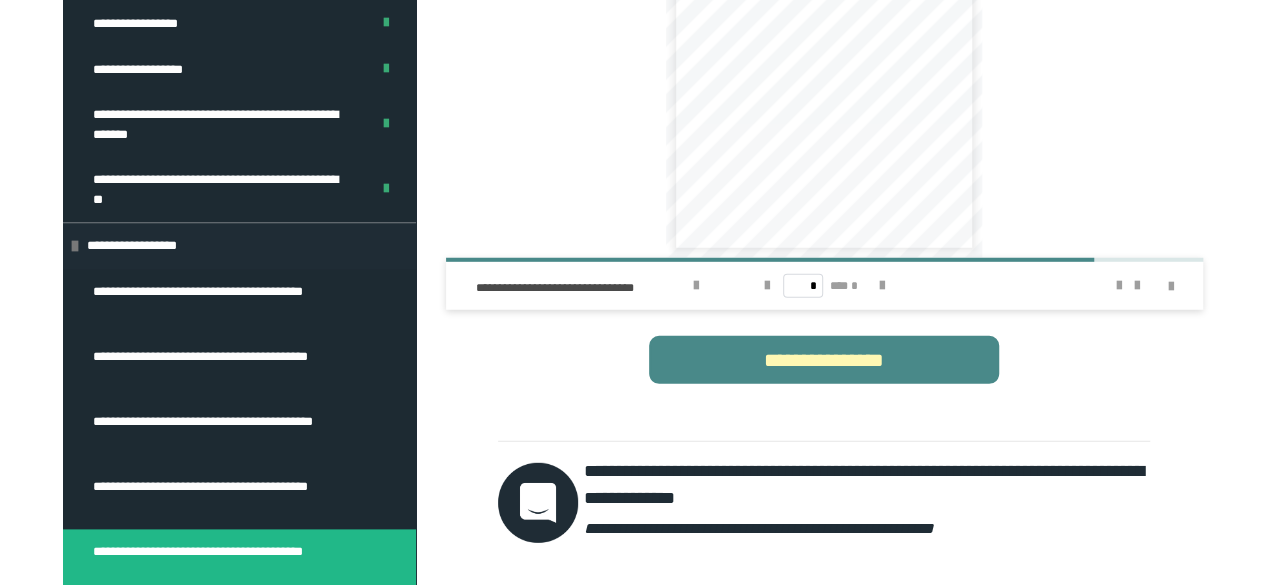 click at bounding box center (881, 286) 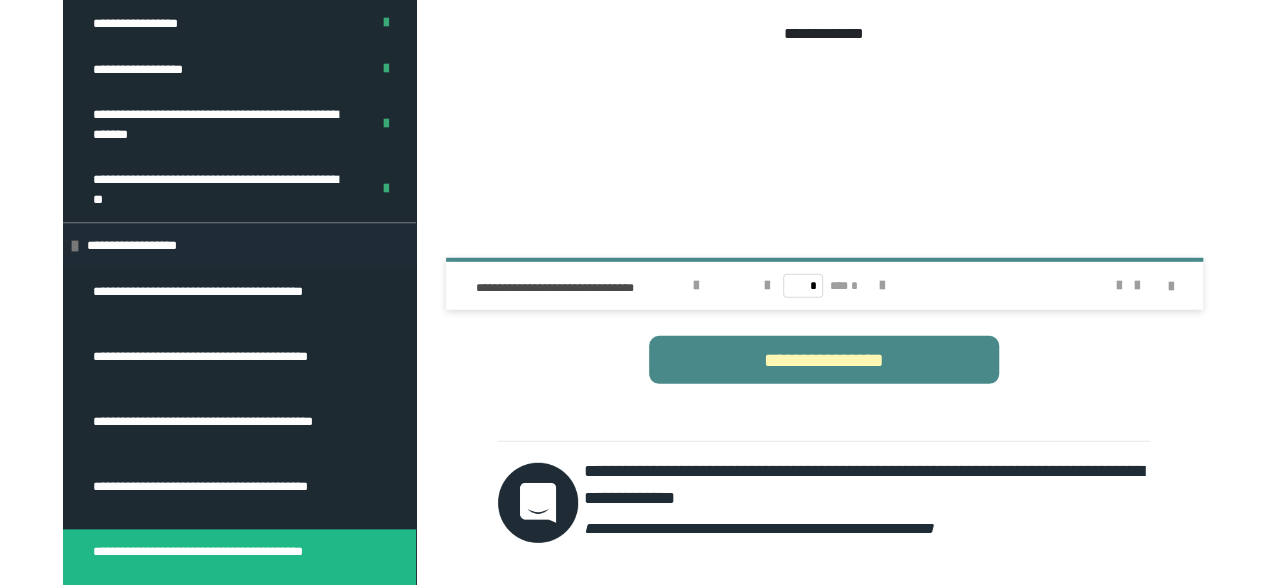 type on "*" 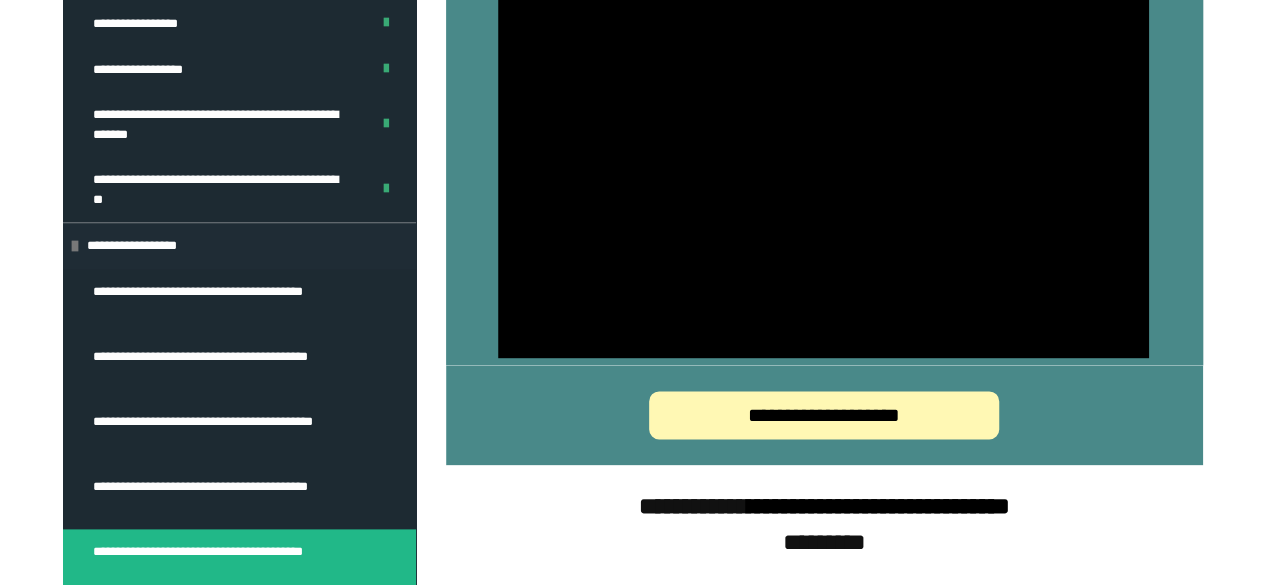 scroll, scrollTop: 1170, scrollLeft: 0, axis: vertical 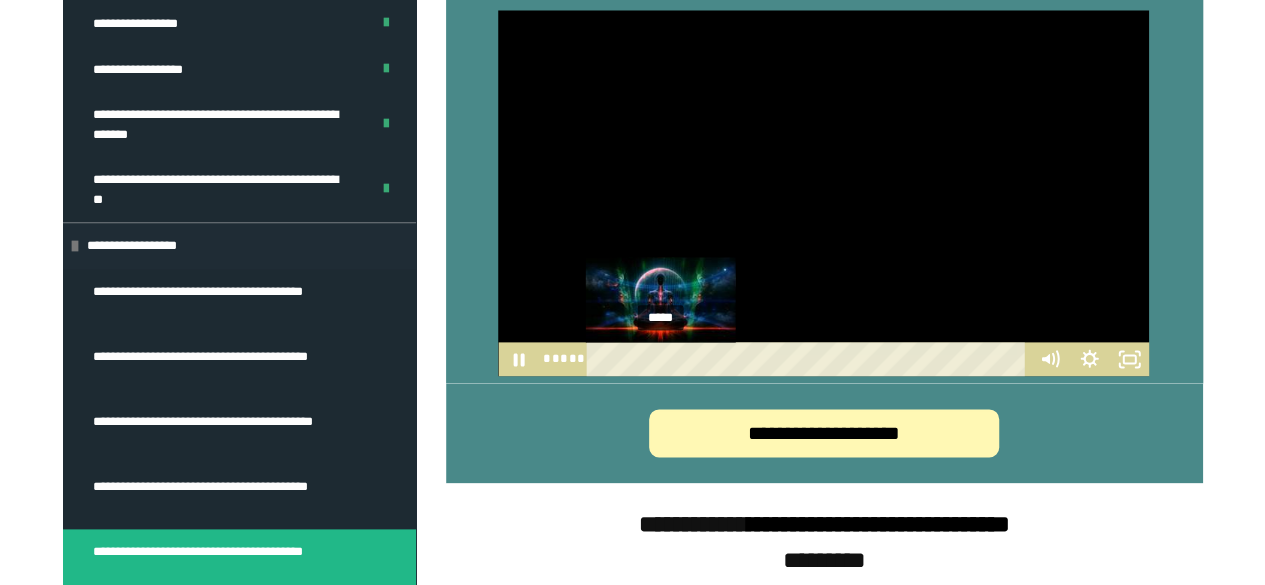 click on "*****" at bounding box center [809, 359] 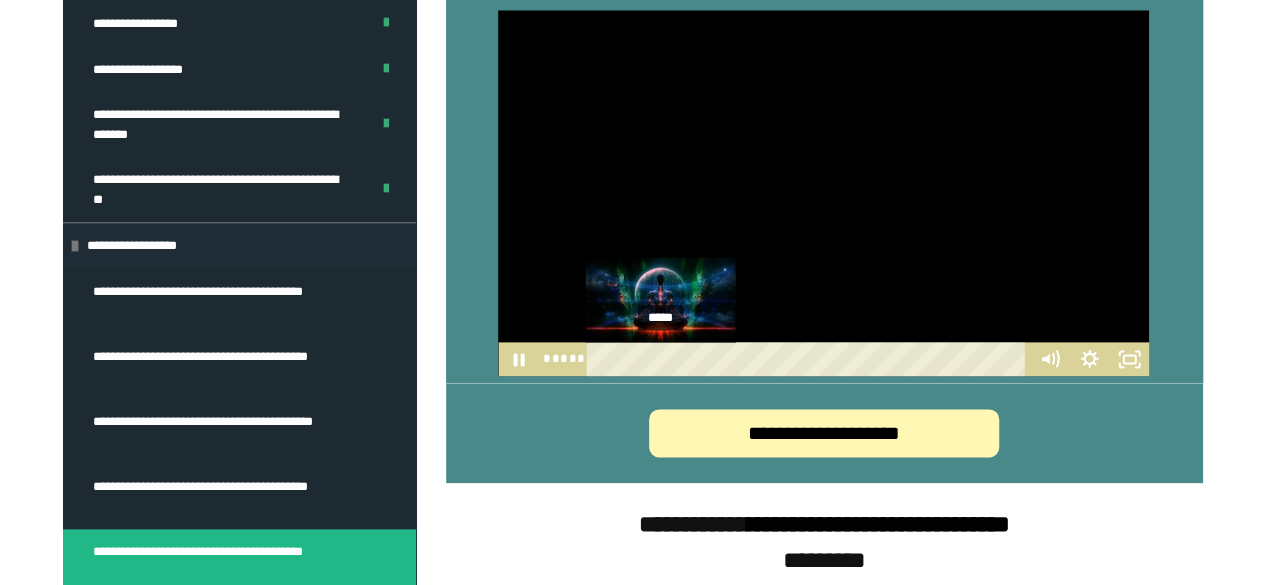 click at bounding box center (660, 358) 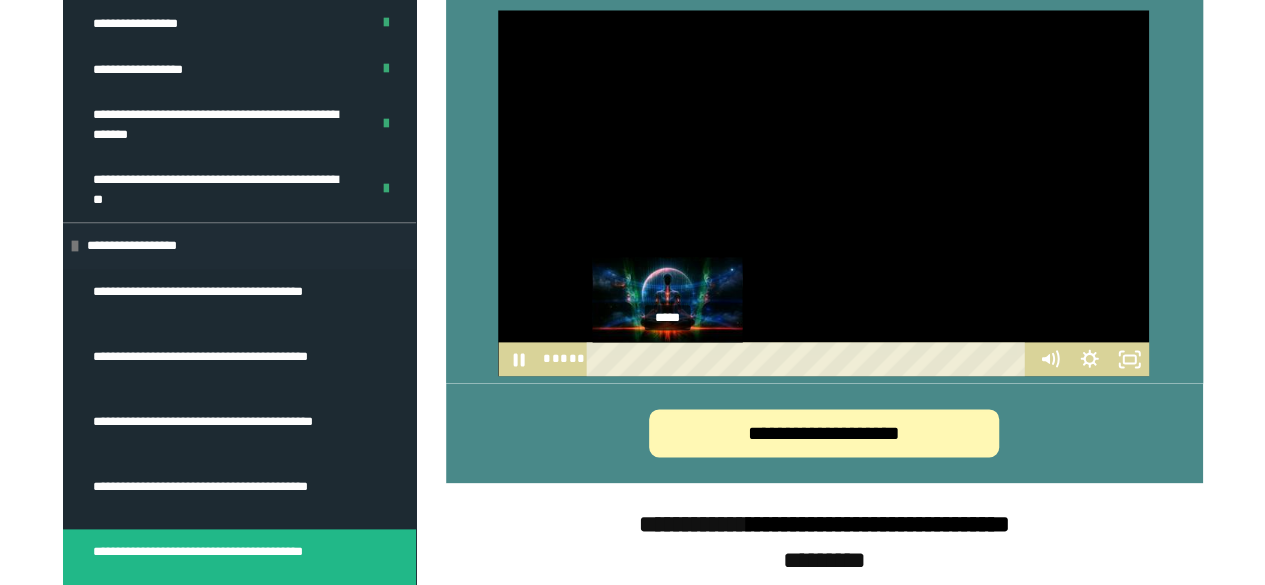 click on "**********" at bounding box center (224, 301) 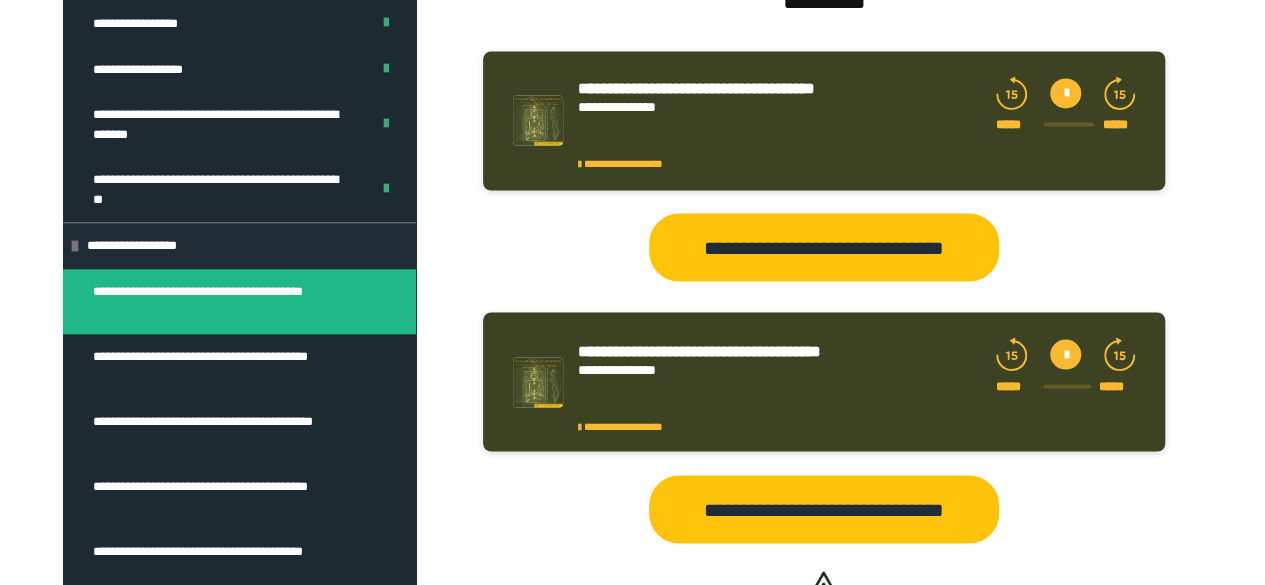 scroll, scrollTop: 1270, scrollLeft: 0, axis: vertical 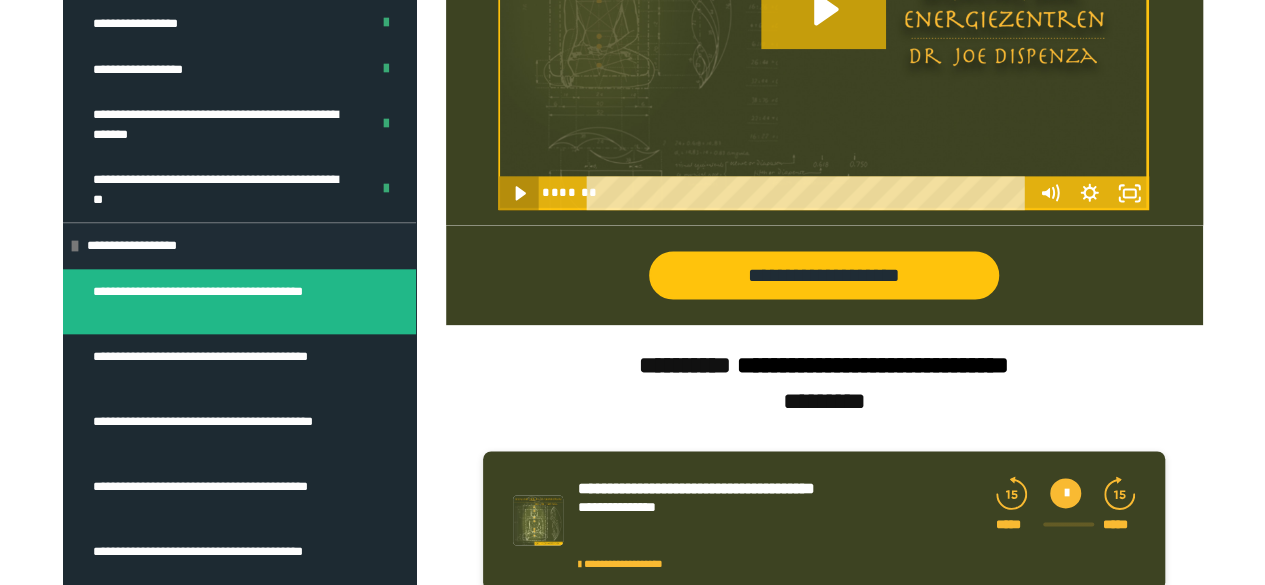 click 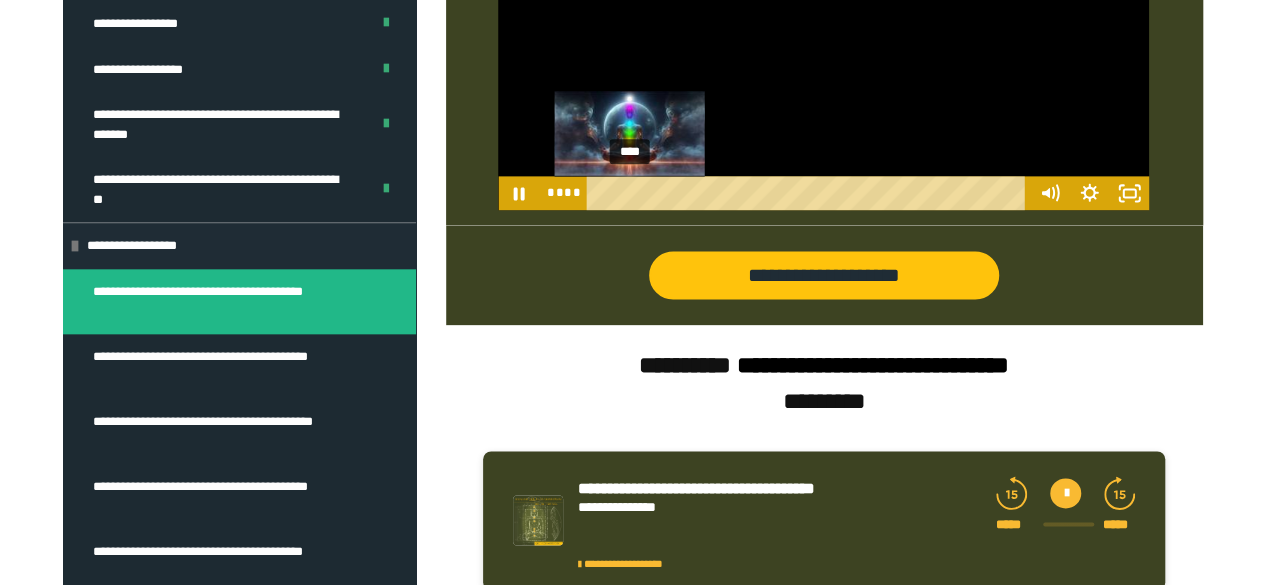 click on "****" at bounding box center [809, 193] 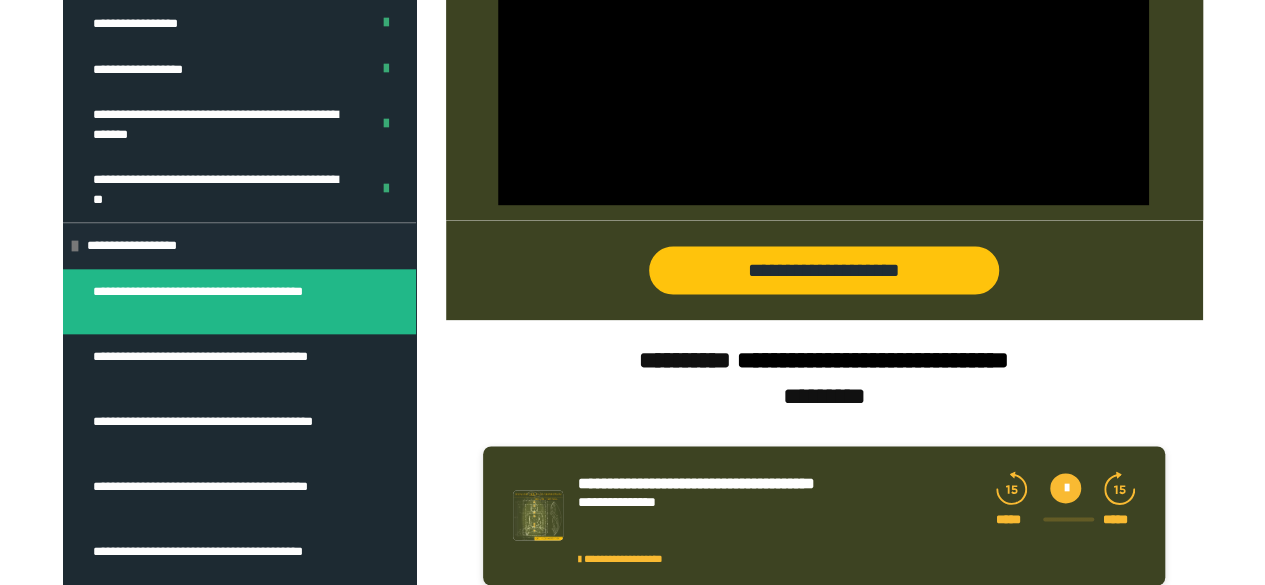 scroll, scrollTop: 1270, scrollLeft: 0, axis: vertical 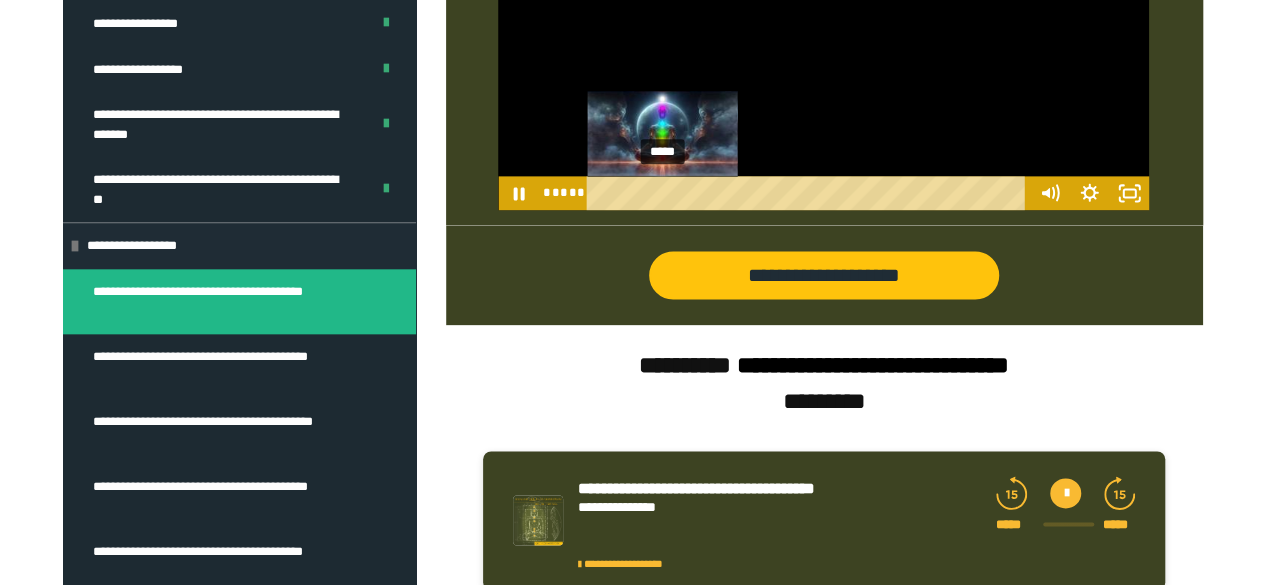 click on "*****" at bounding box center [809, 193] 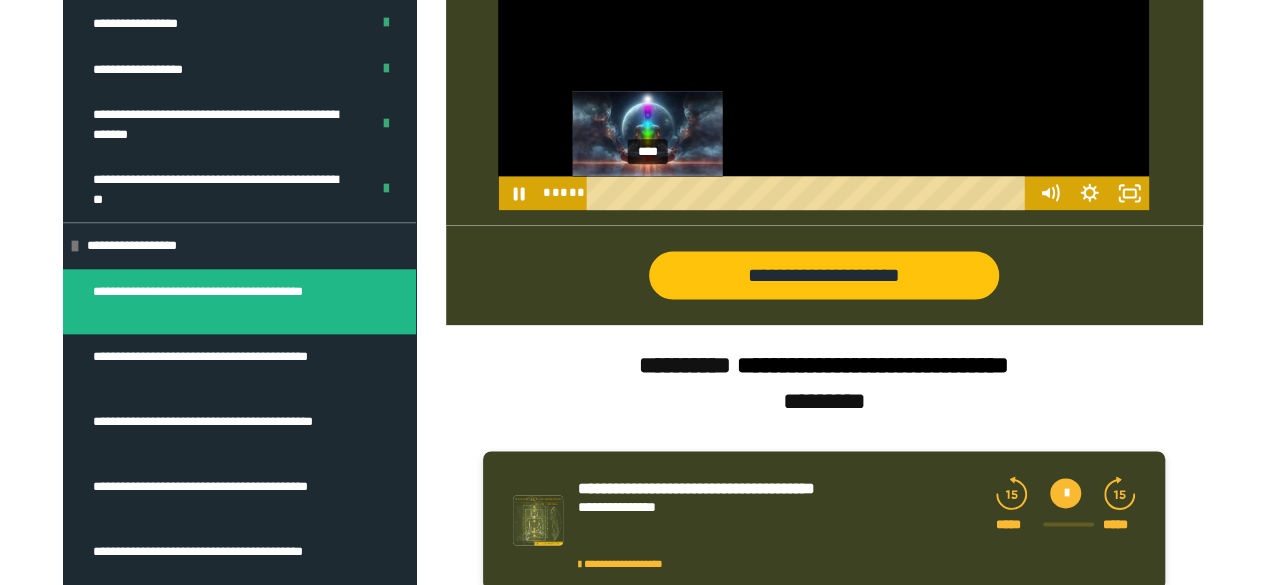 click on "****" at bounding box center [809, 193] 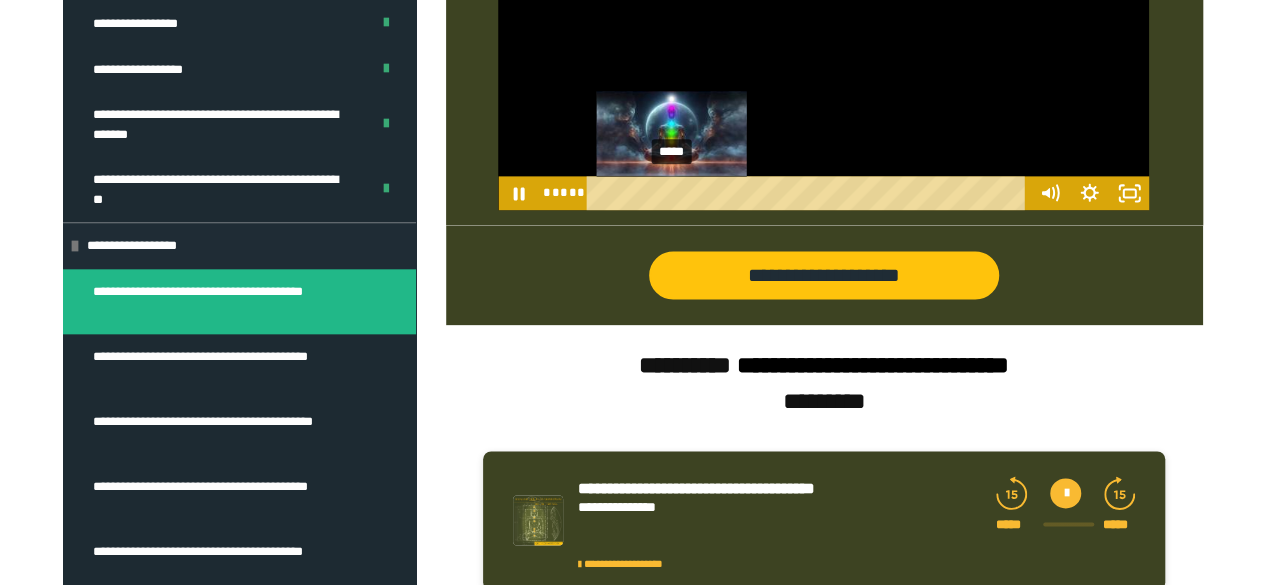 click on "*****" at bounding box center [809, 193] 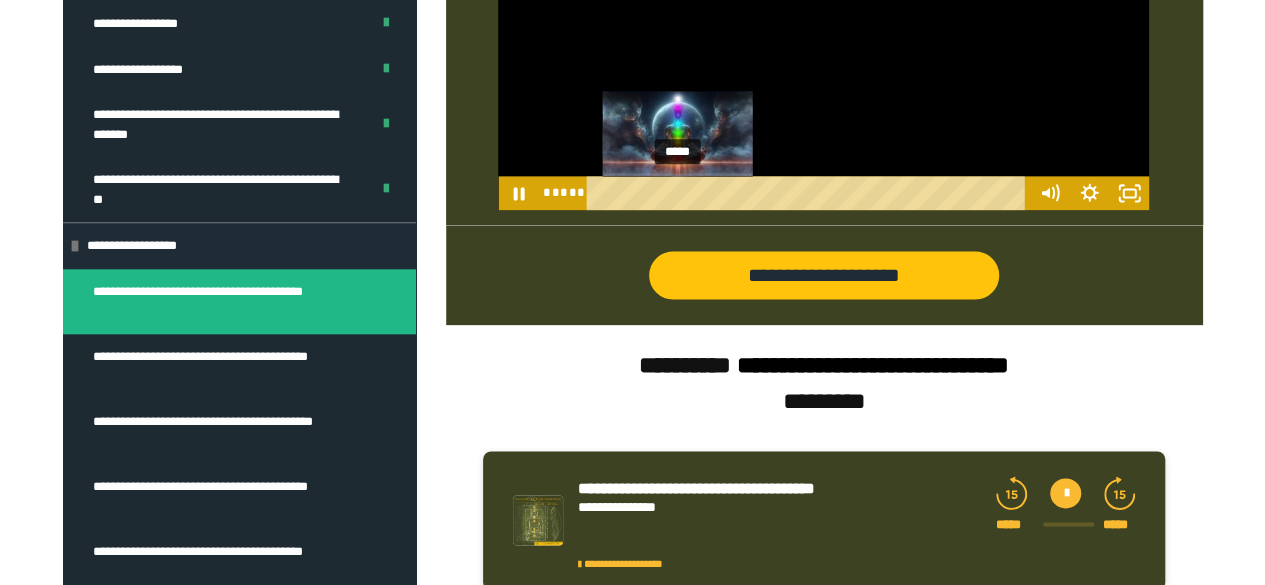 click on "*****" at bounding box center (809, 193) 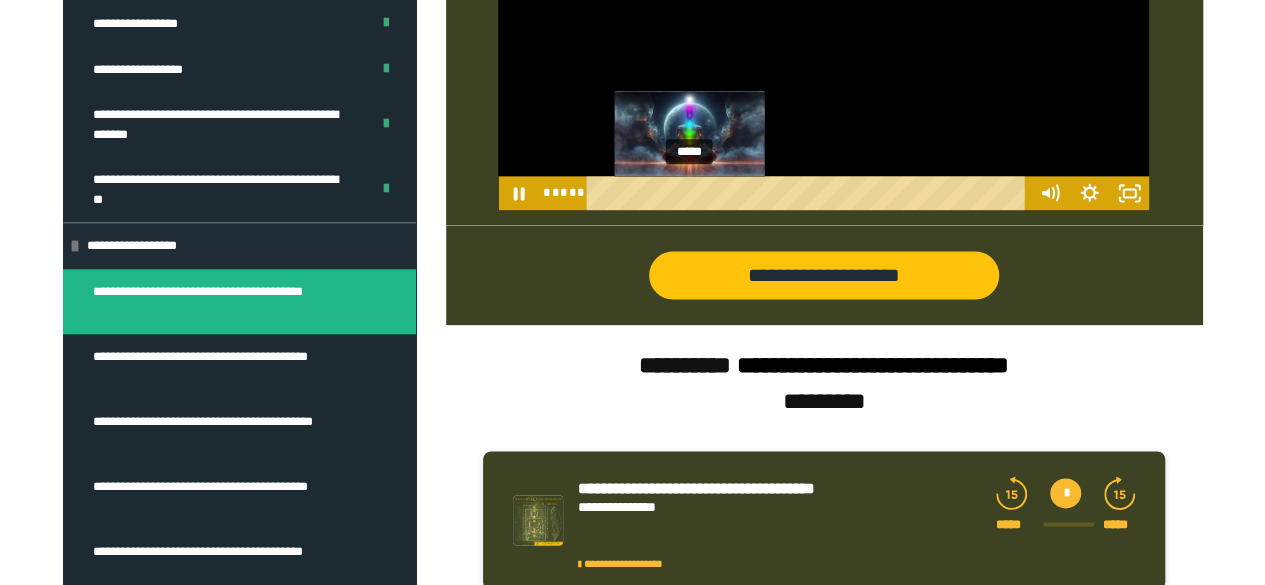 click on "*****" at bounding box center [809, 193] 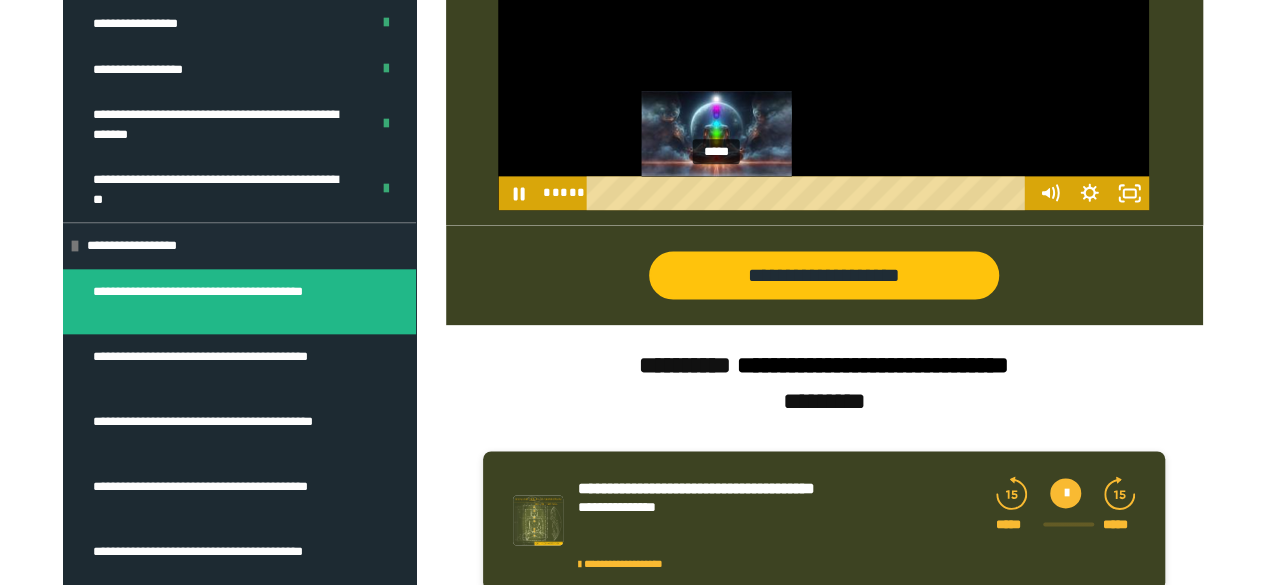 click on "*****" at bounding box center [809, 193] 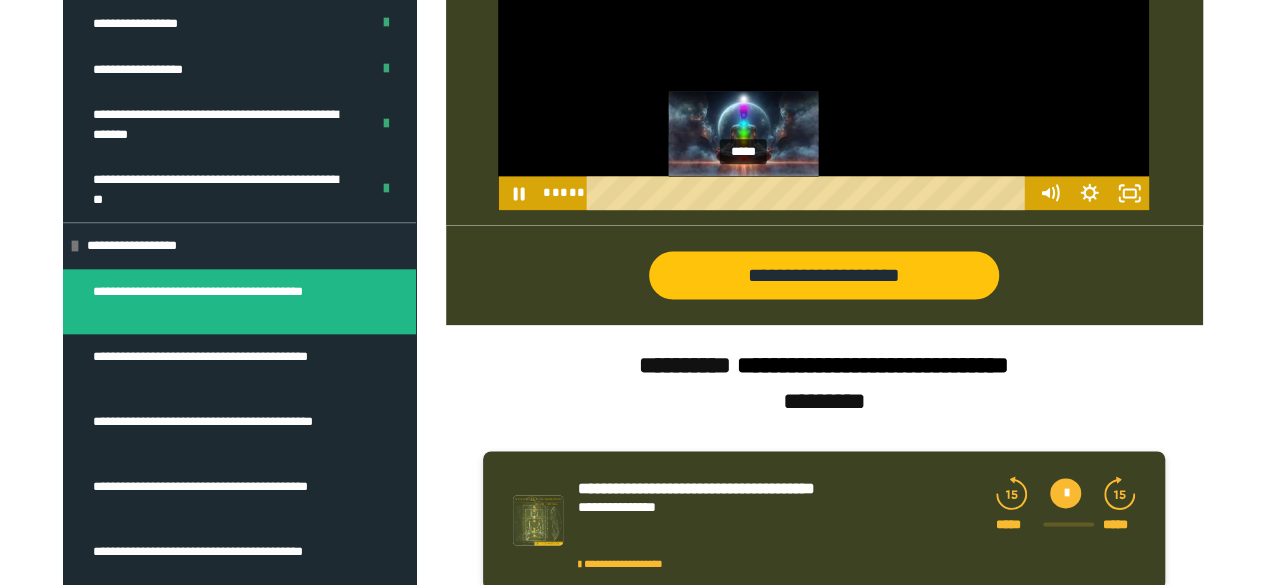 click on "*****" at bounding box center (809, 193) 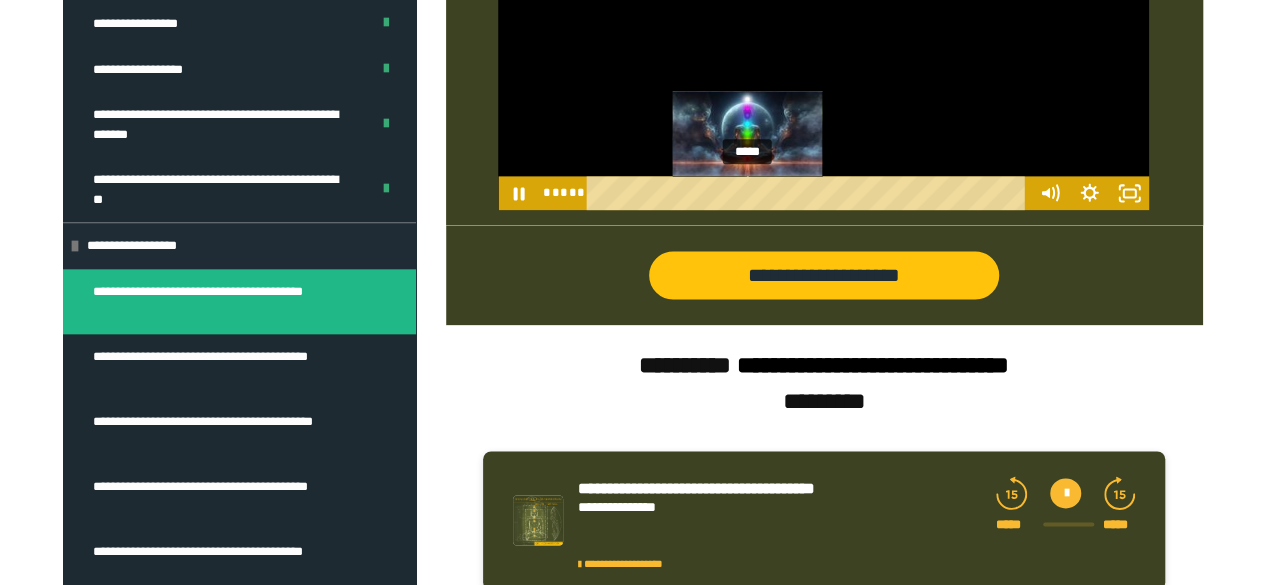 click on "*****" at bounding box center (809, 193) 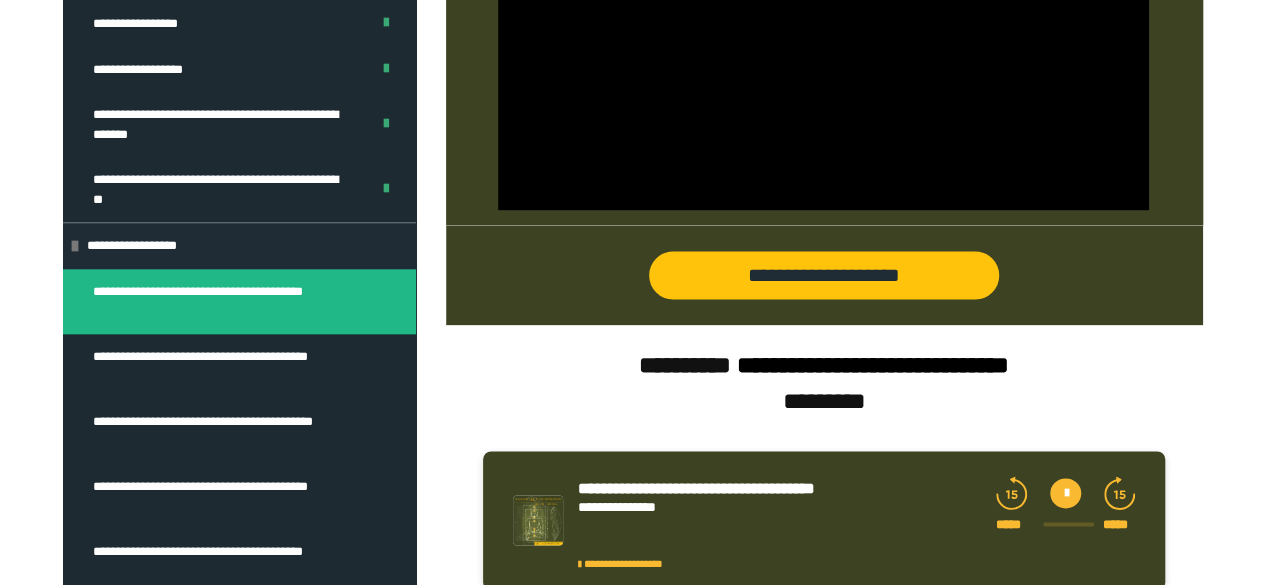 scroll, scrollTop: 1170, scrollLeft: 0, axis: vertical 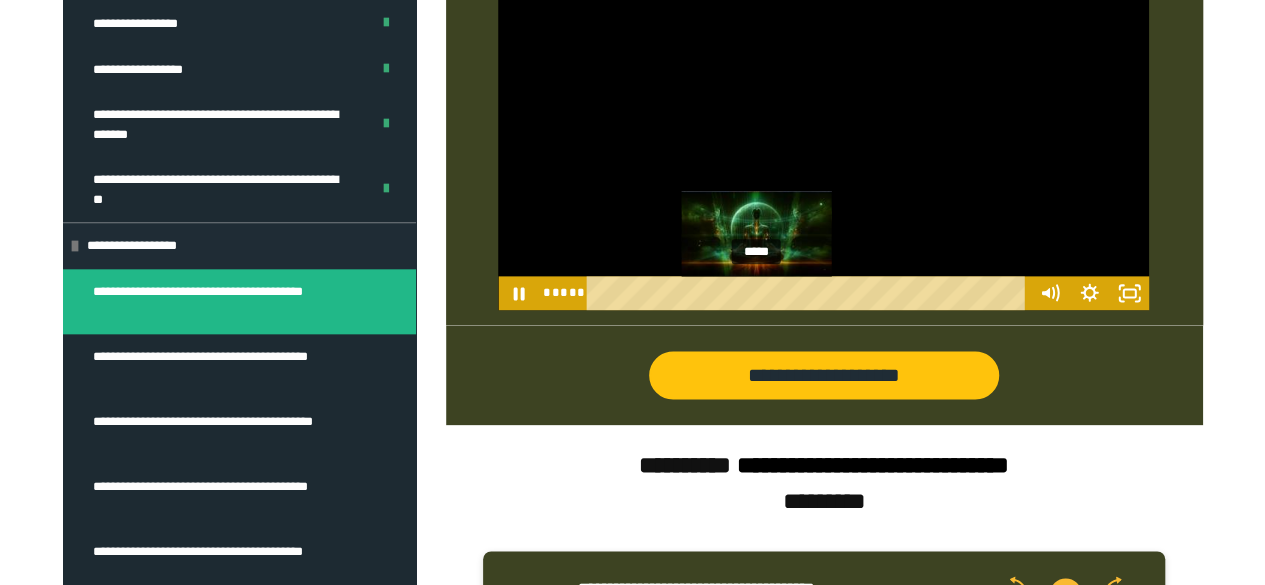 click on "*****" at bounding box center (809, 293) 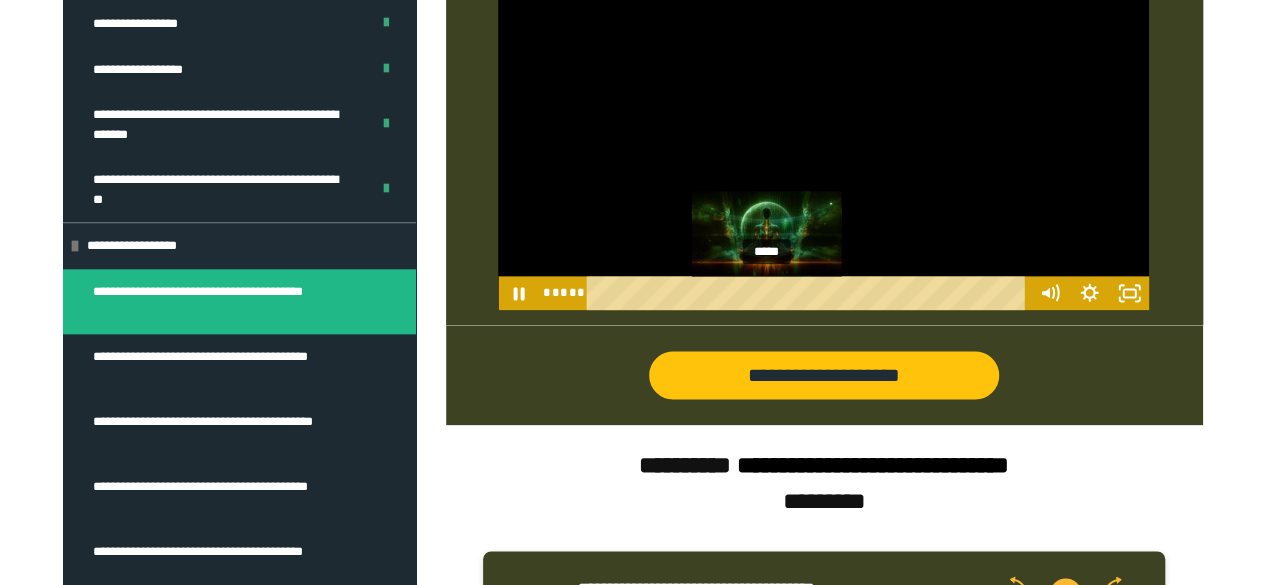 click on "*****" at bounding box center (809, 293) 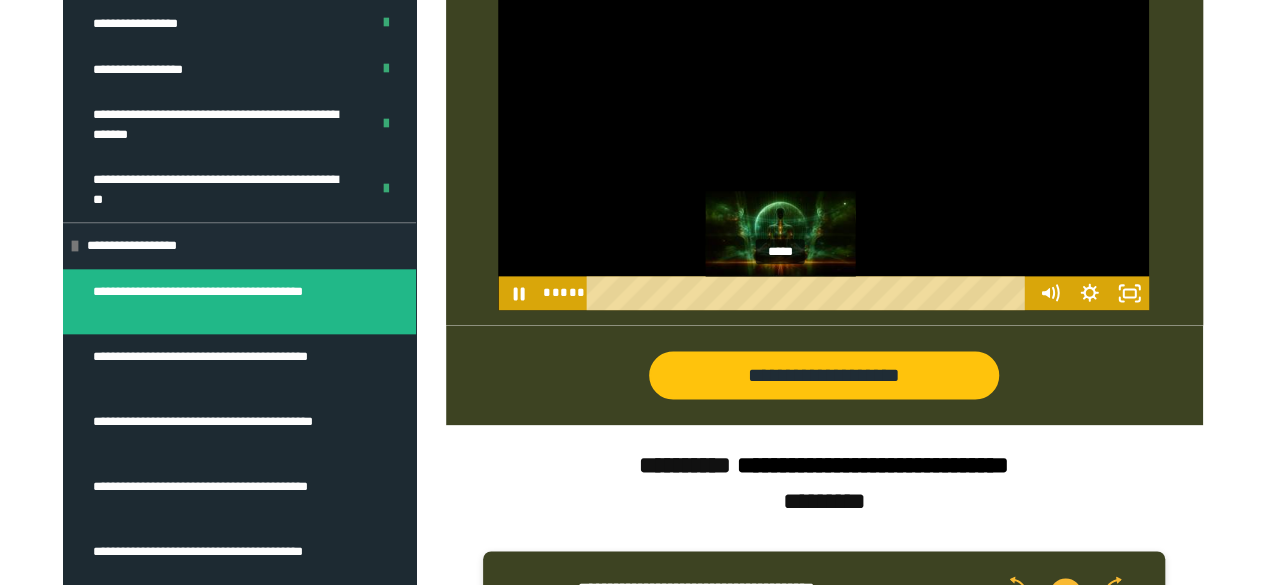 click on "*****" at bounding box center (809, 293) 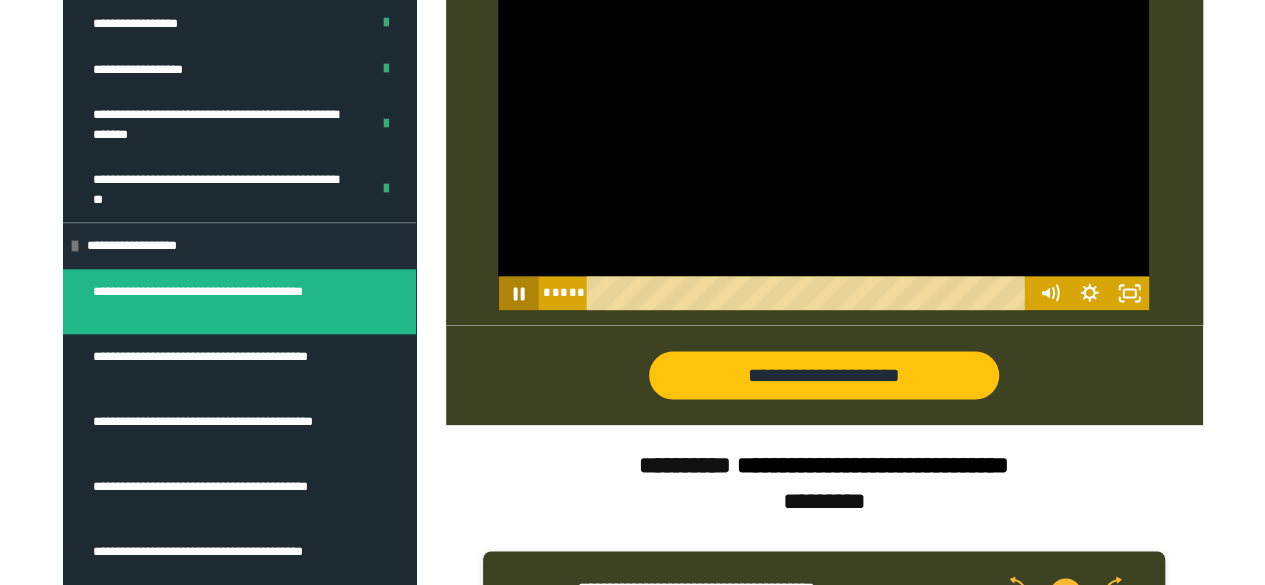 click 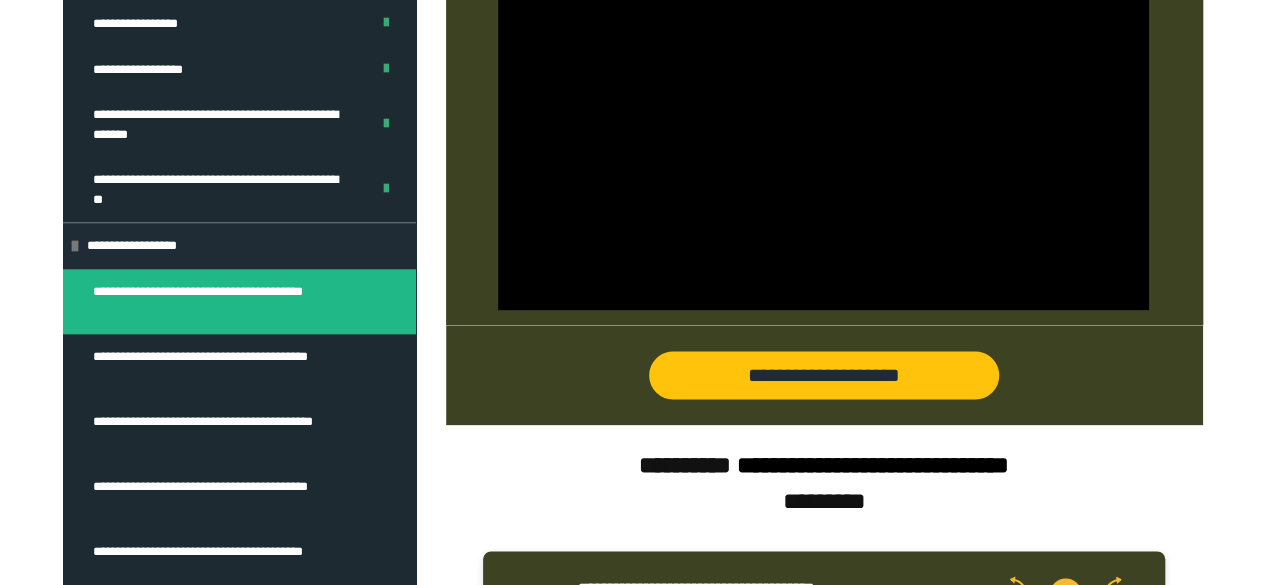 scroll, scrollTop: 870, scrollLeft: 0, axis: vertical 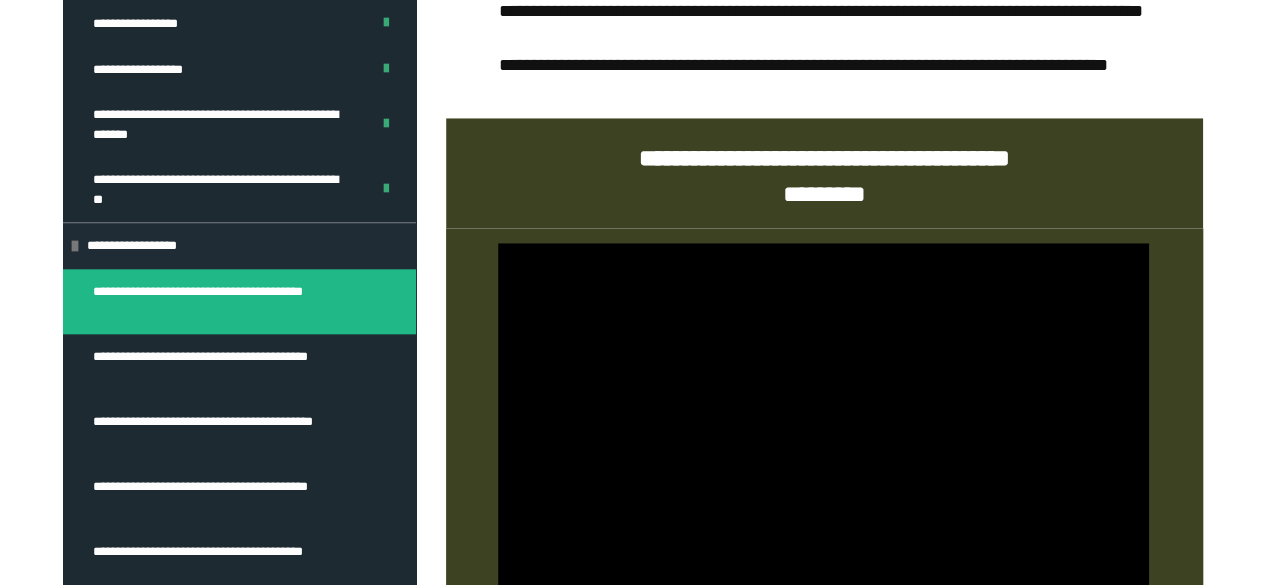 click on "**********" at bounding box center (224, 366) 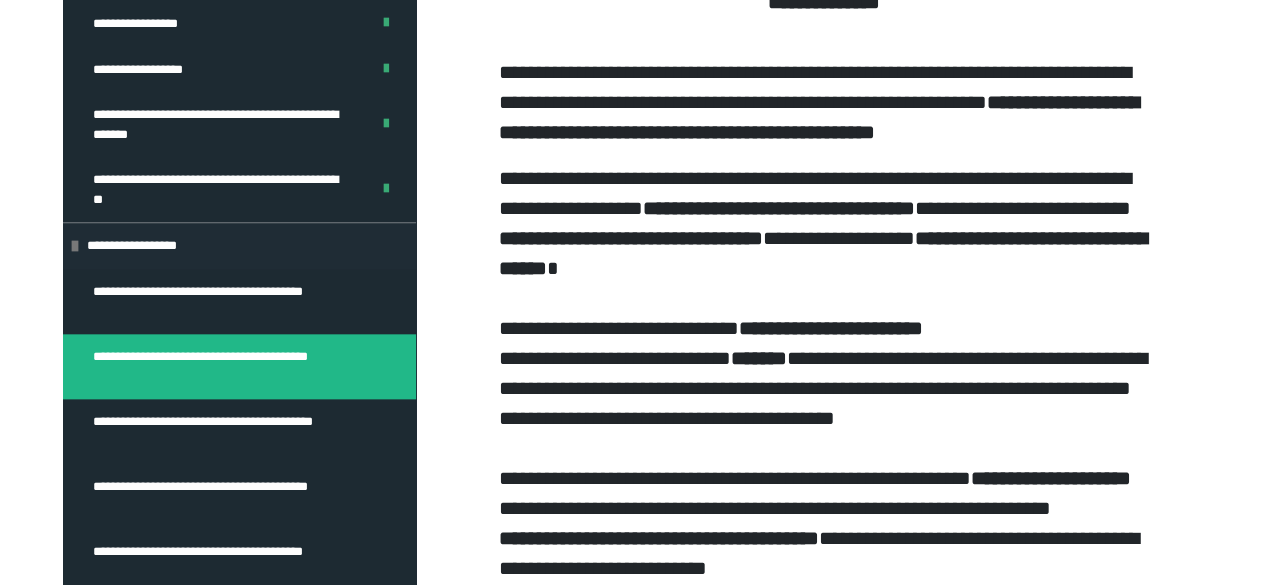 scroll, scrollTop: 570, scrollLeft: 0, axis: vertical 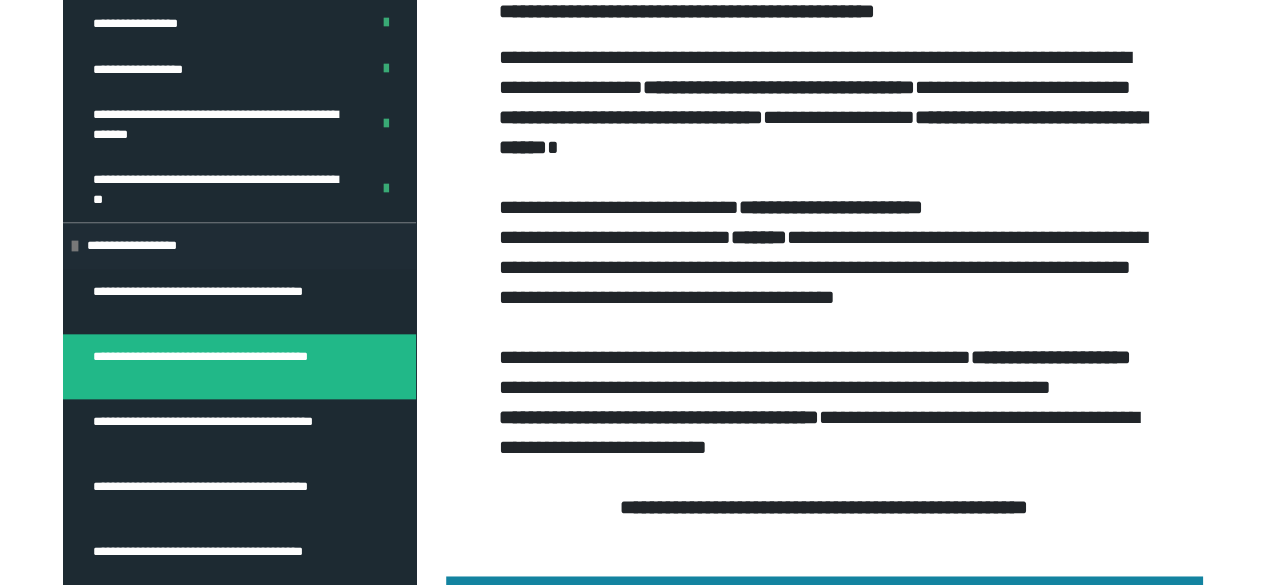 click on "**********" at bounding box center [224, 431] 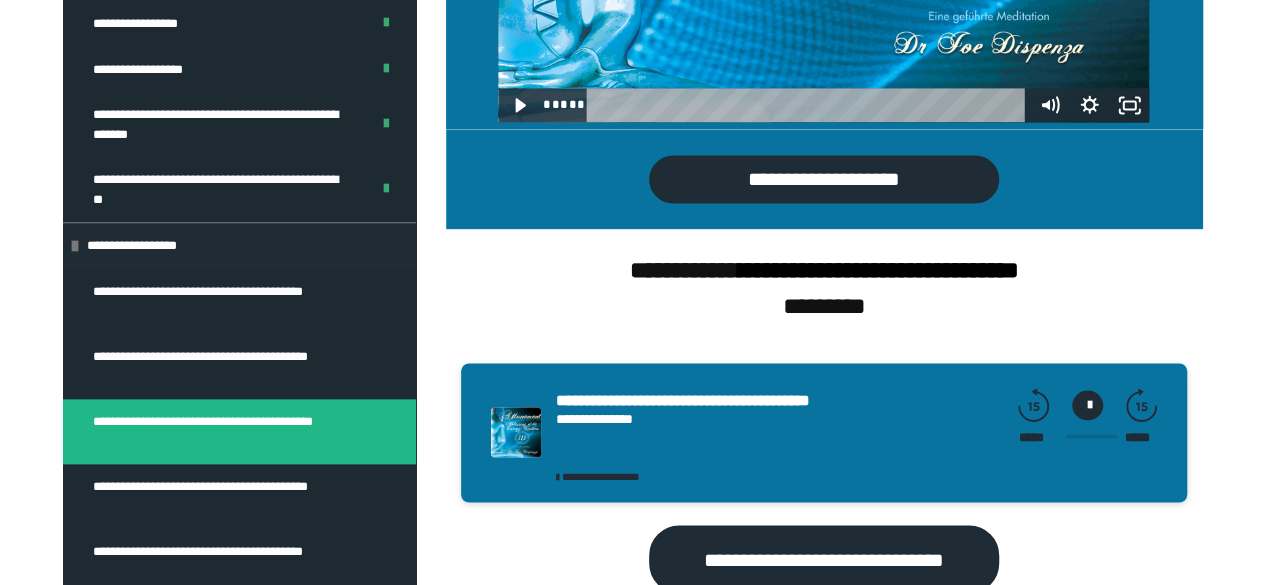 scroll, scrollTop: 870, scrollLeft: 0, axis: vertical 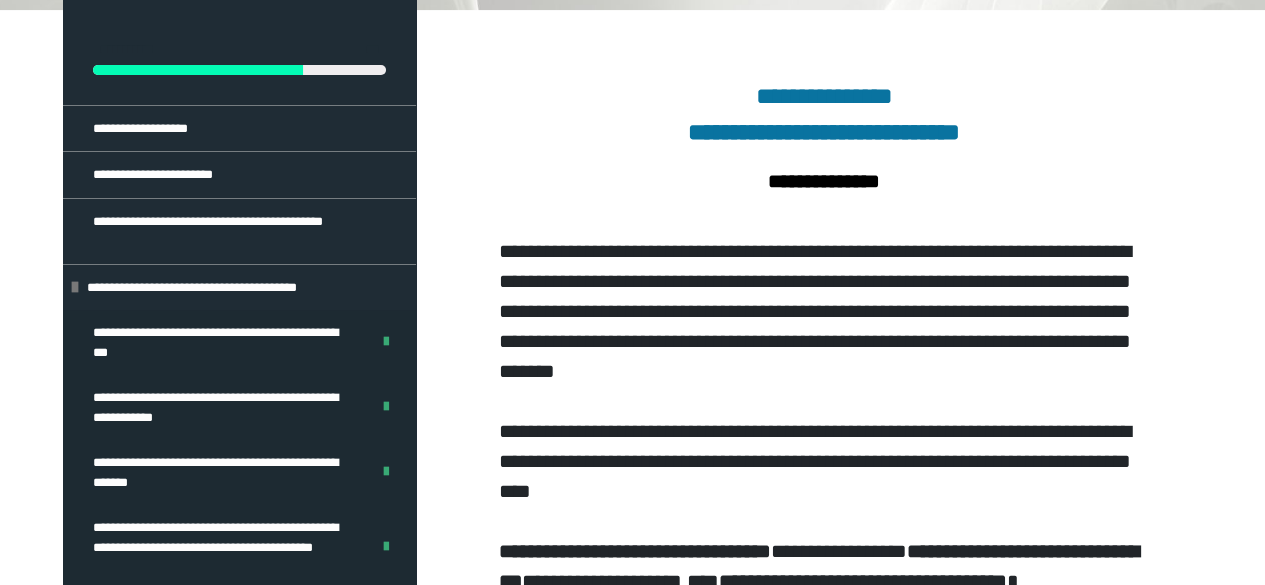 click on "**********" at bounding box center (216, 342) 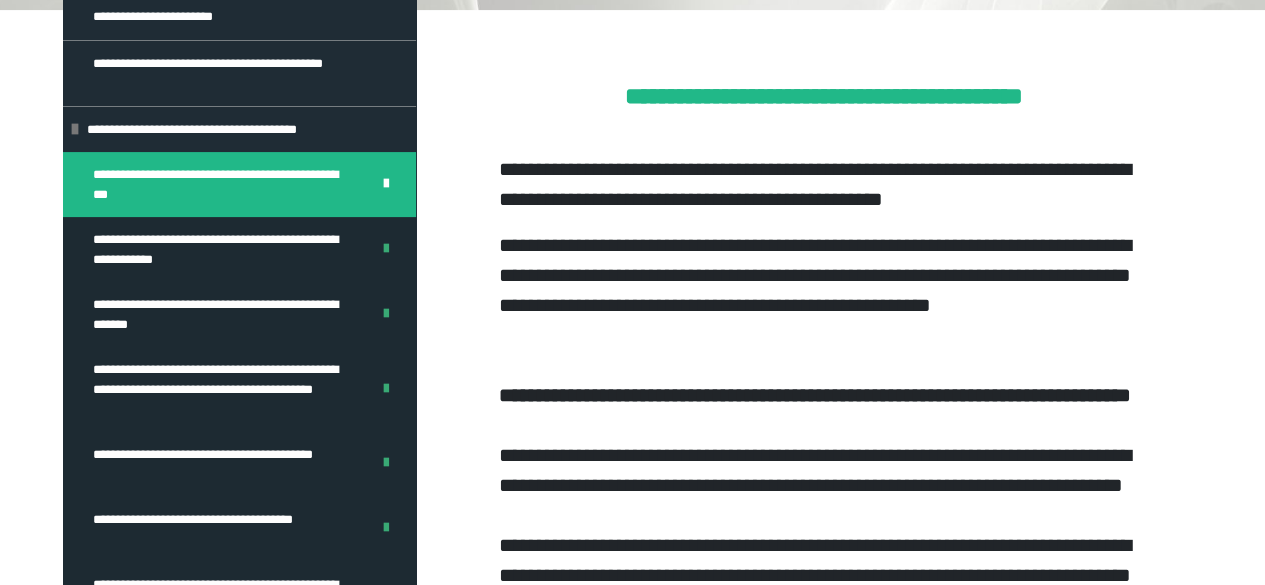 scroll, scrollTop: 200, scrollLeft: 0, axis: vertical 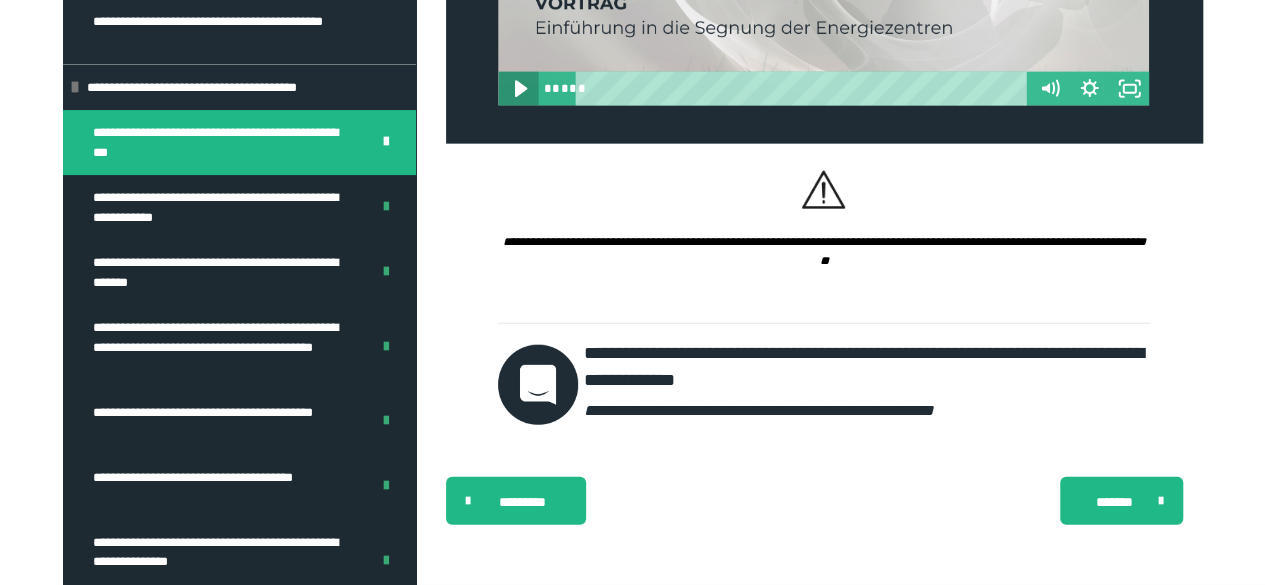 click 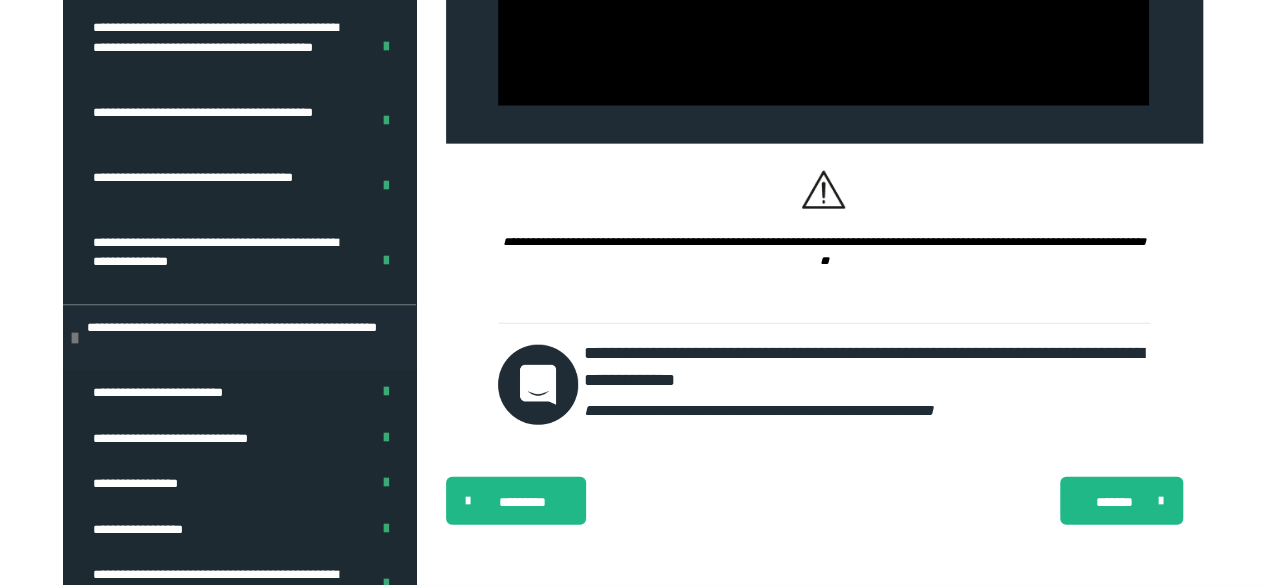 scroll, scrollTop: 600, scrollLeft: 0, axis: vertical 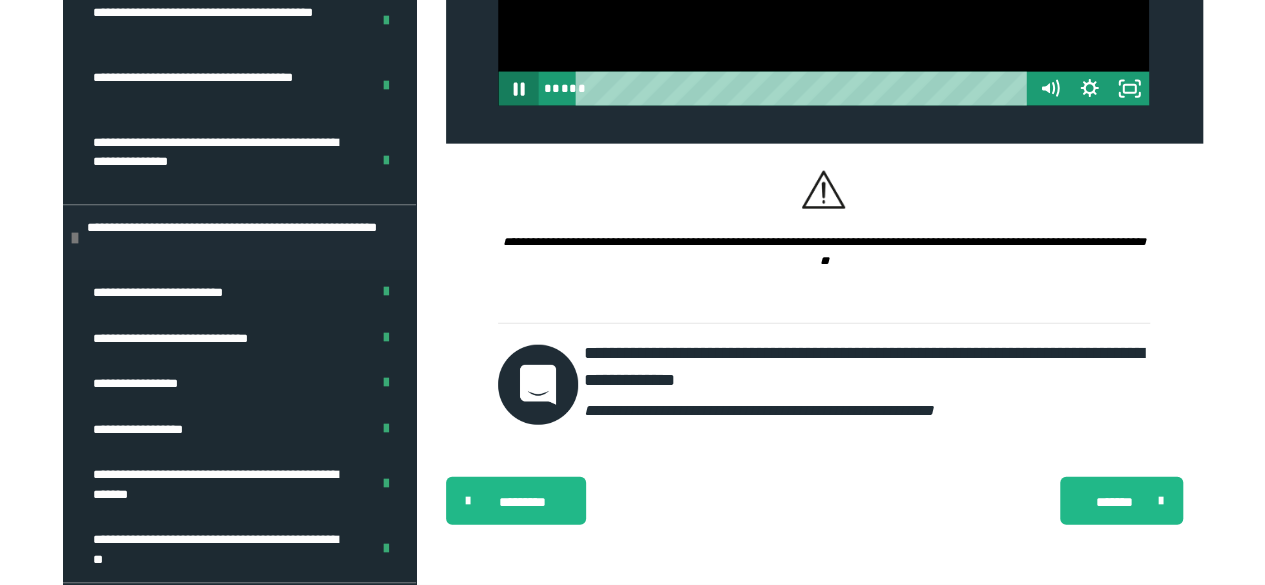 click 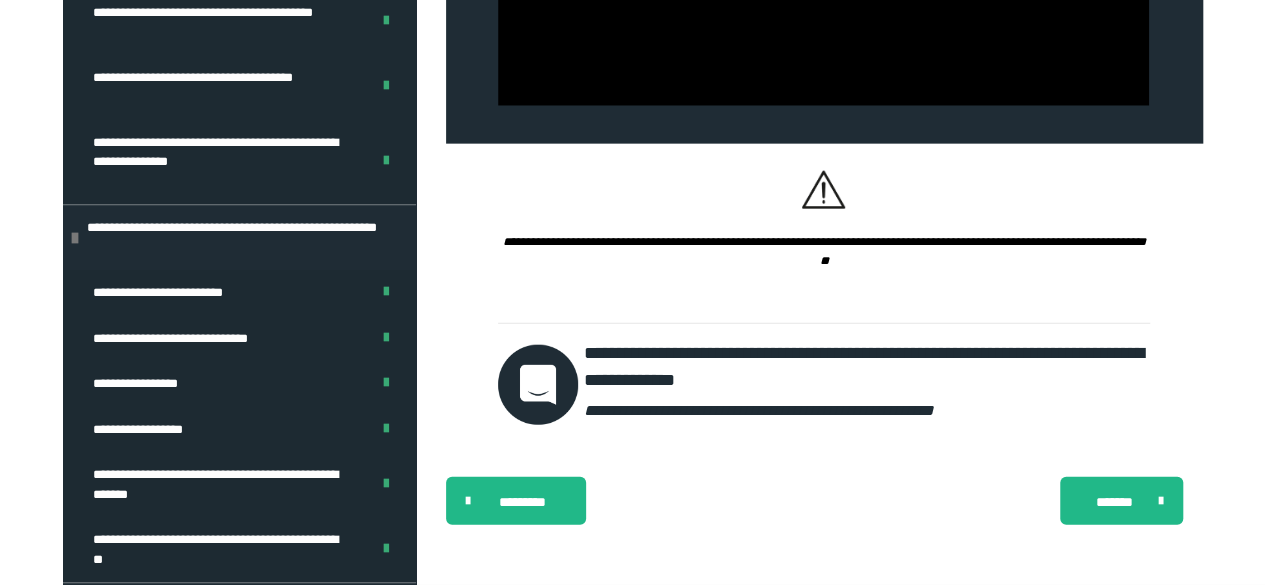 click on "**********" at bounding box center (239, 293) 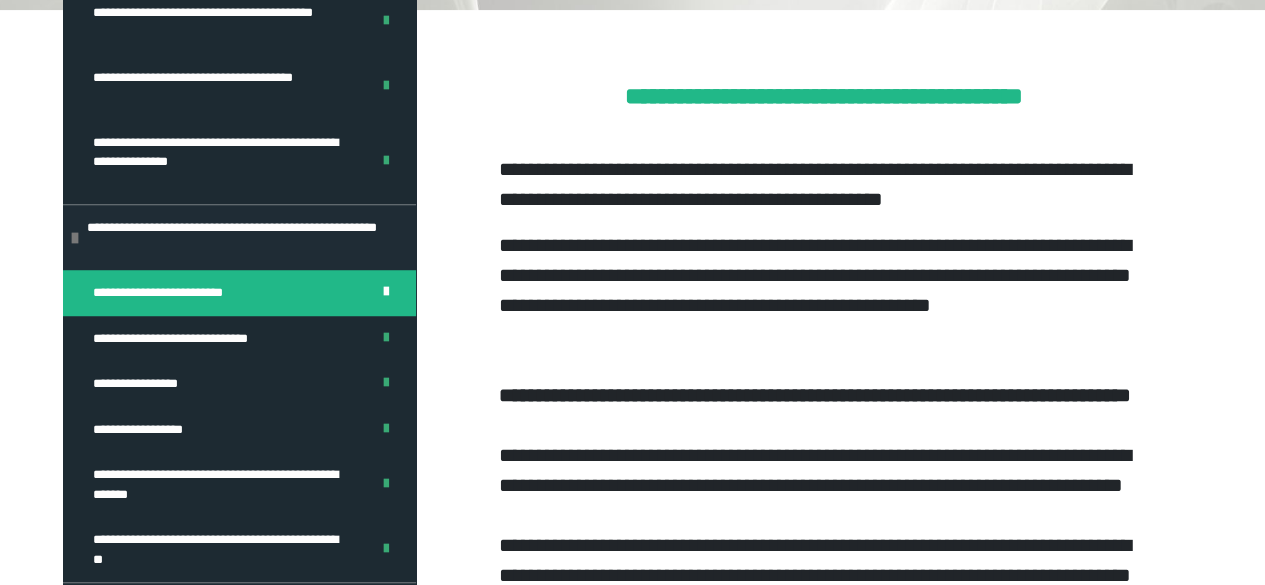 click on "**********" at bounding box center [239, 339] 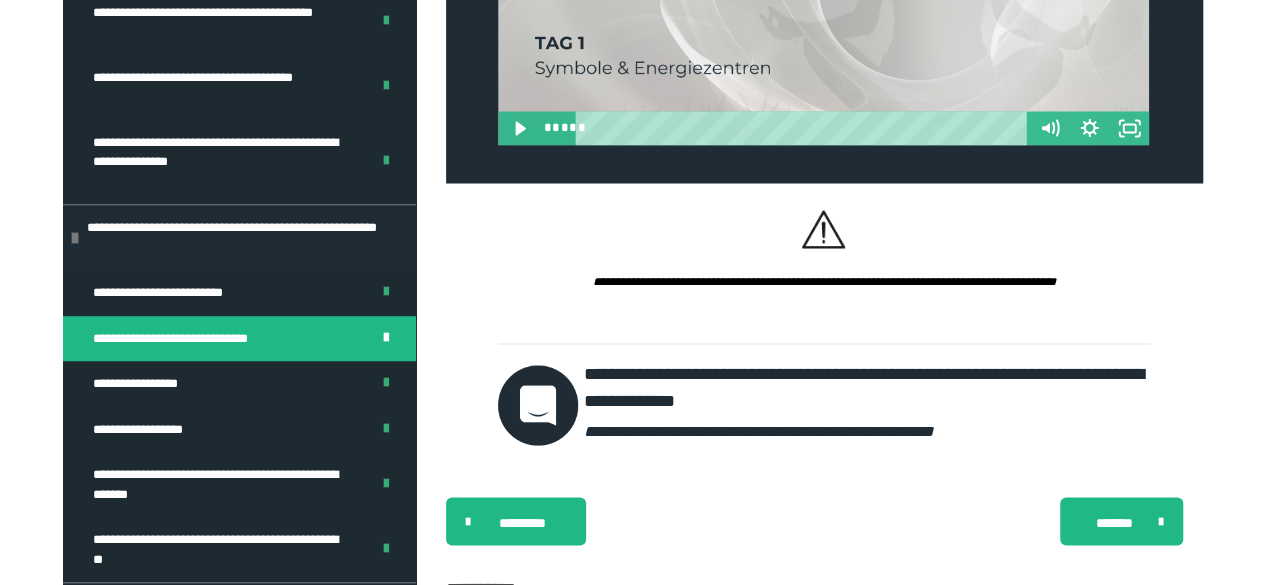 scroll, scrollTop: 1770, scrollLeft: 0, axis: vertical 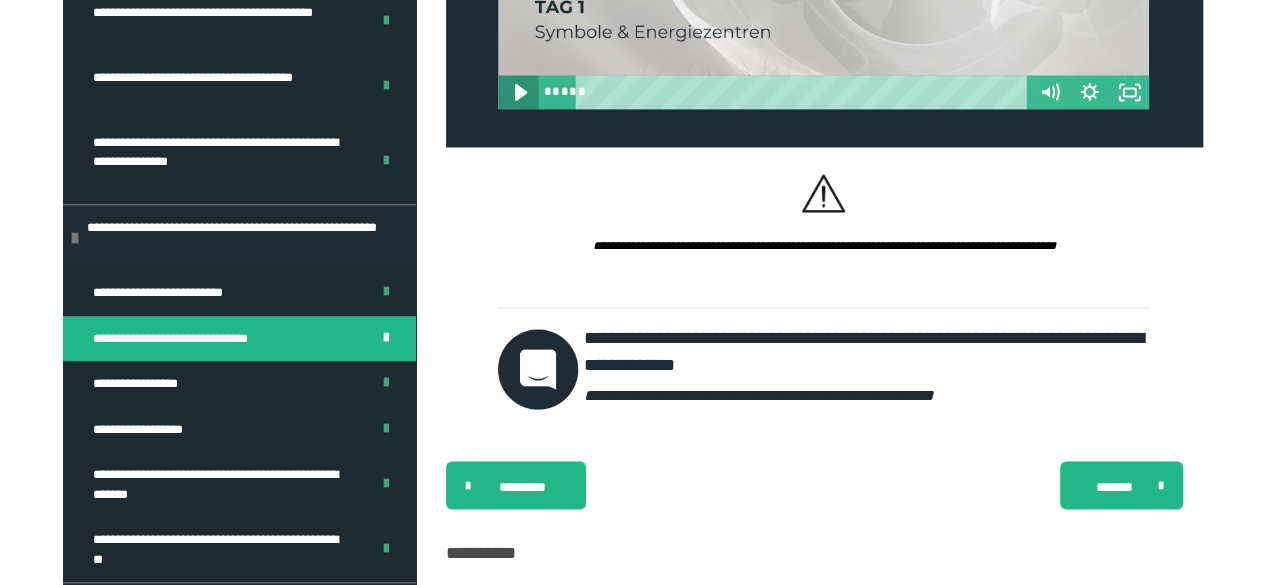 click 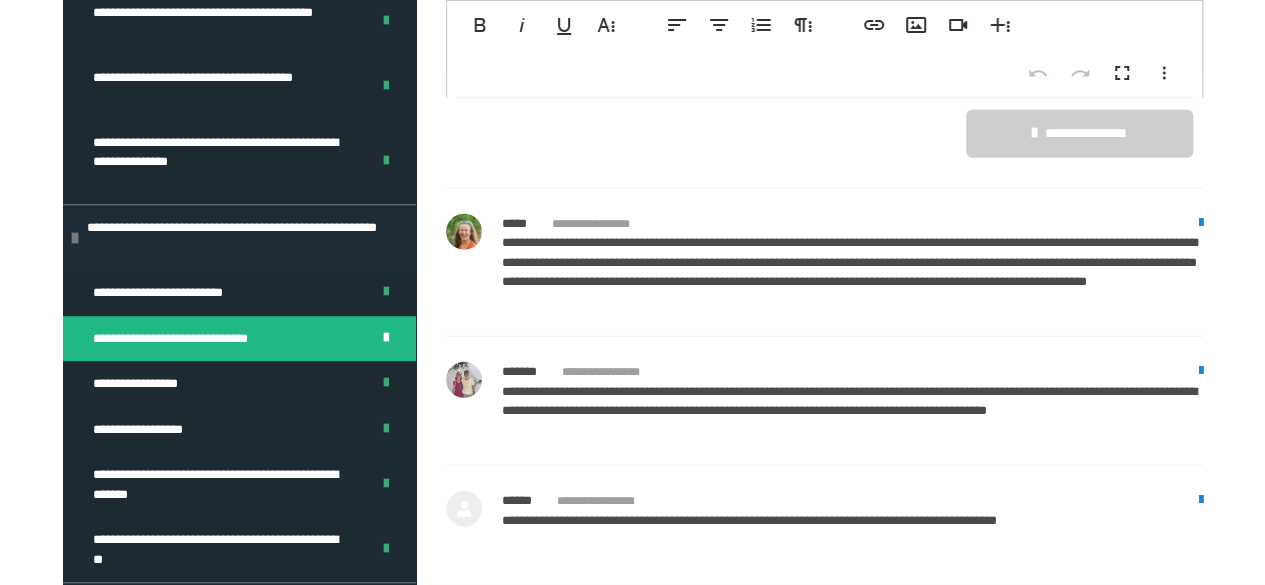 scroll, scrollTop: 2556, scrollLeft: 0, axis: vertical 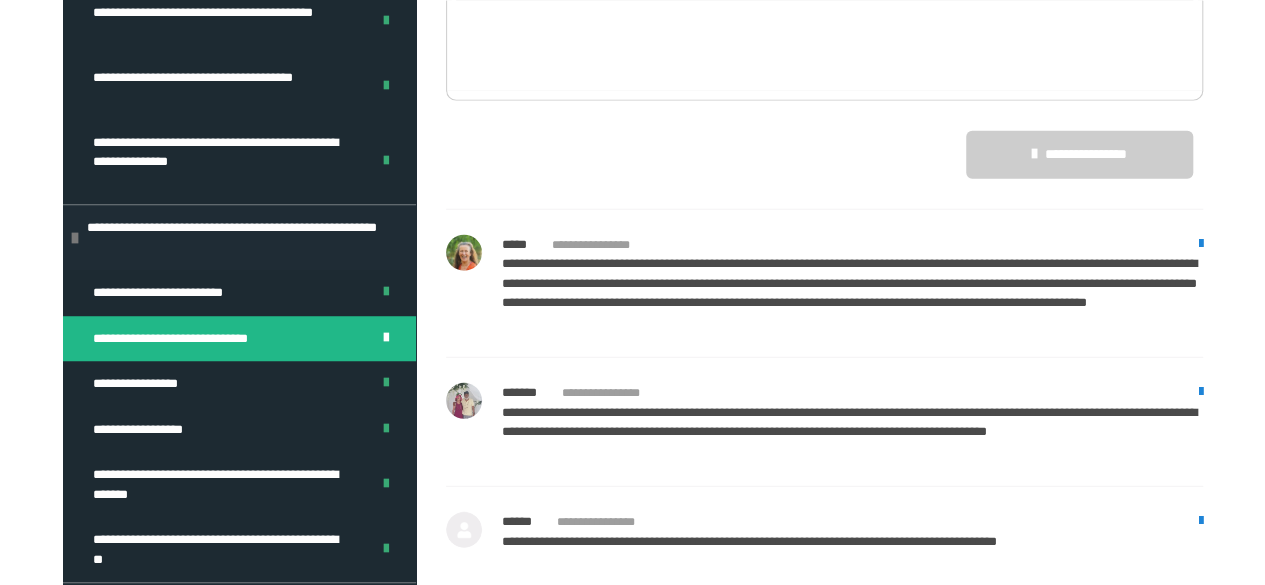 click at bounding box center [464, 253] 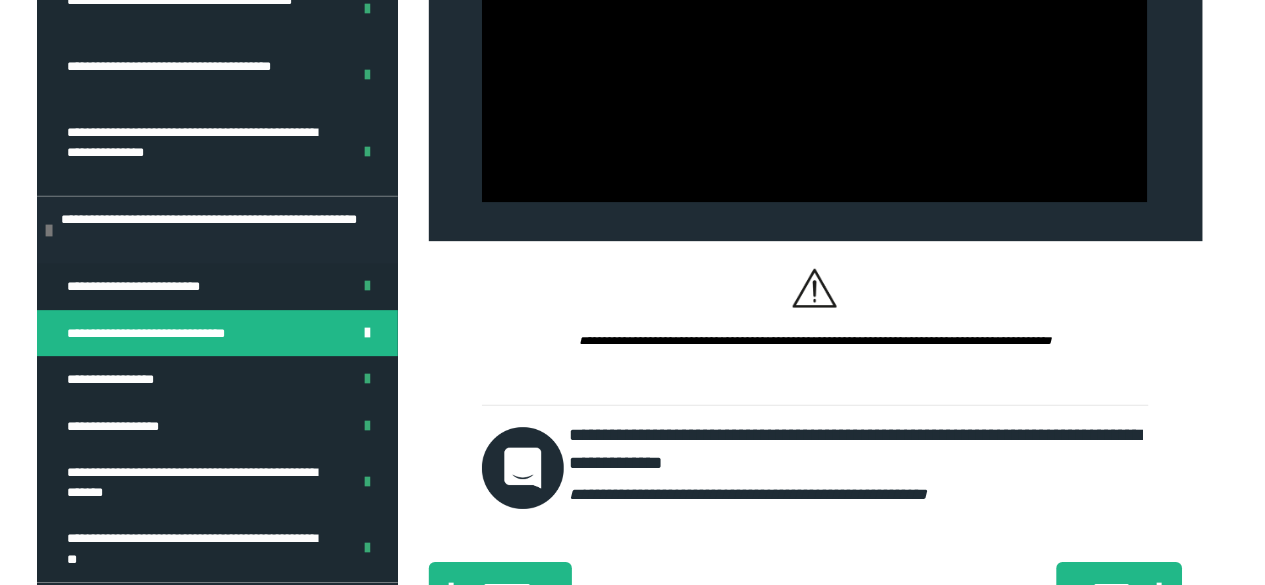 scroll, scrollTop: 1763, scrollLeft: 0, axis: vertical 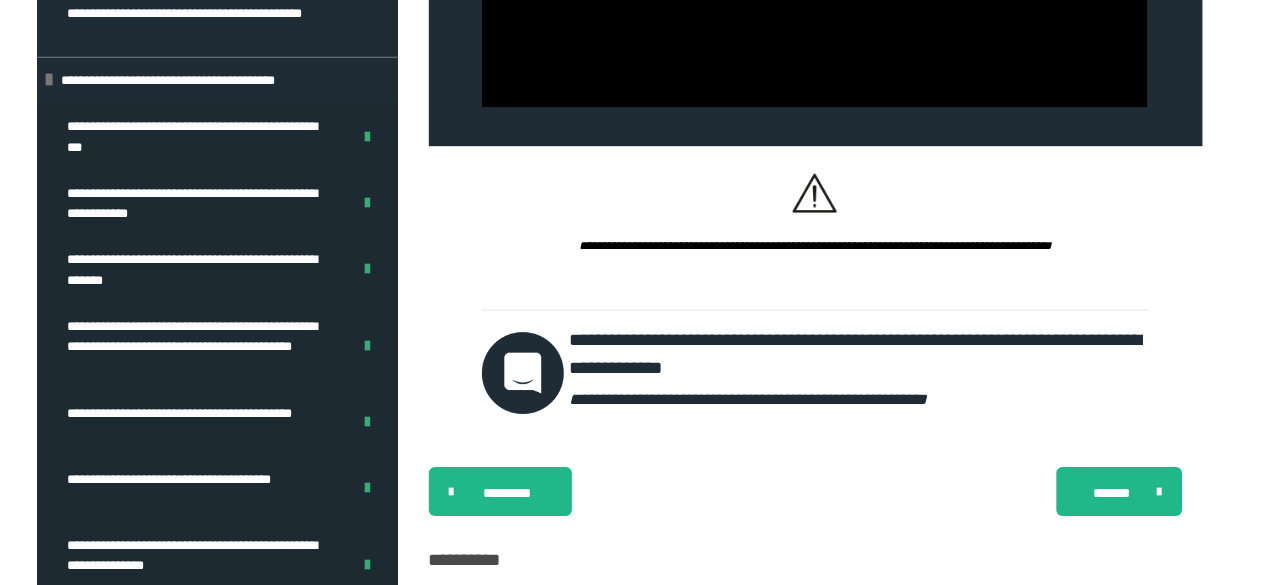 click at bounding box center [823, -66] 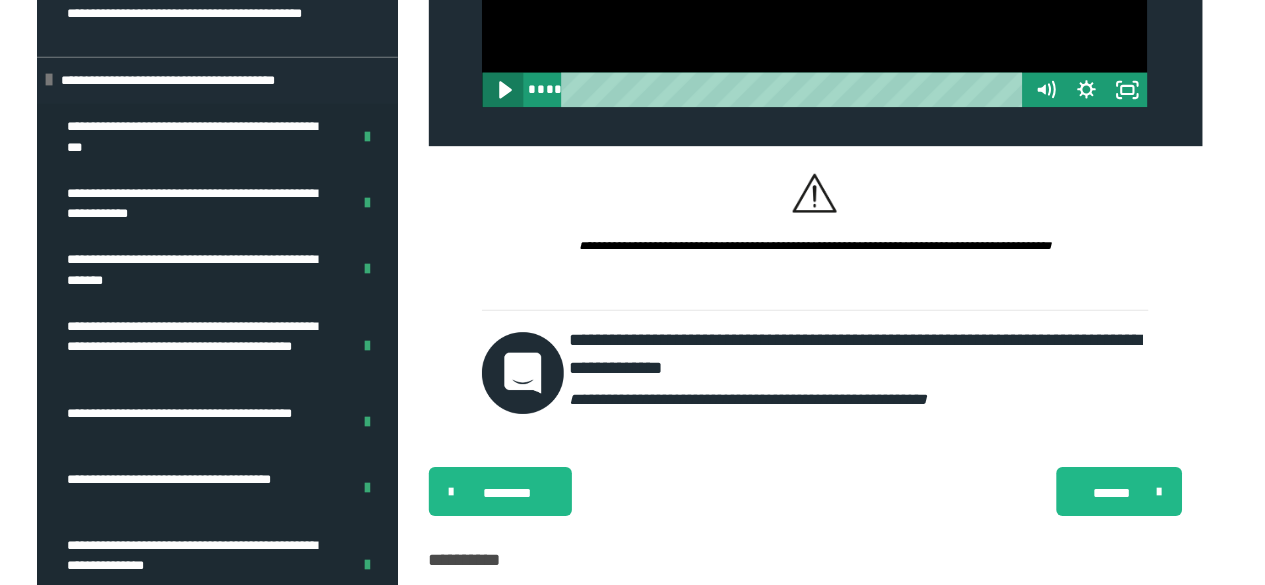 click 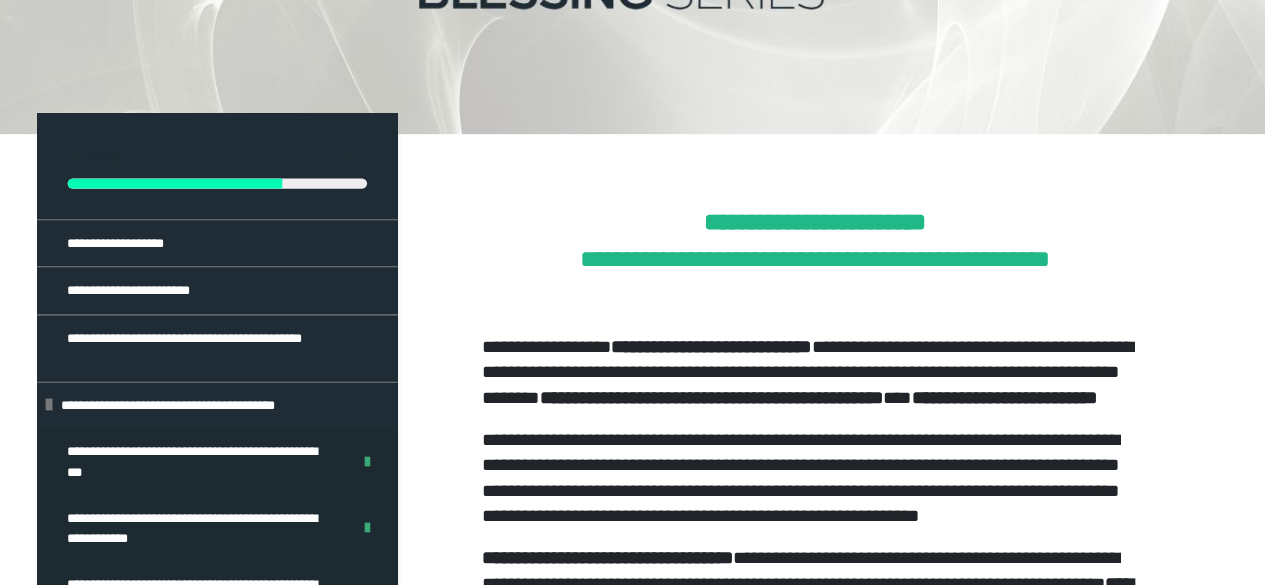 scroll, scrollTop: 2, scrollLeft: 0, axis: vertical 